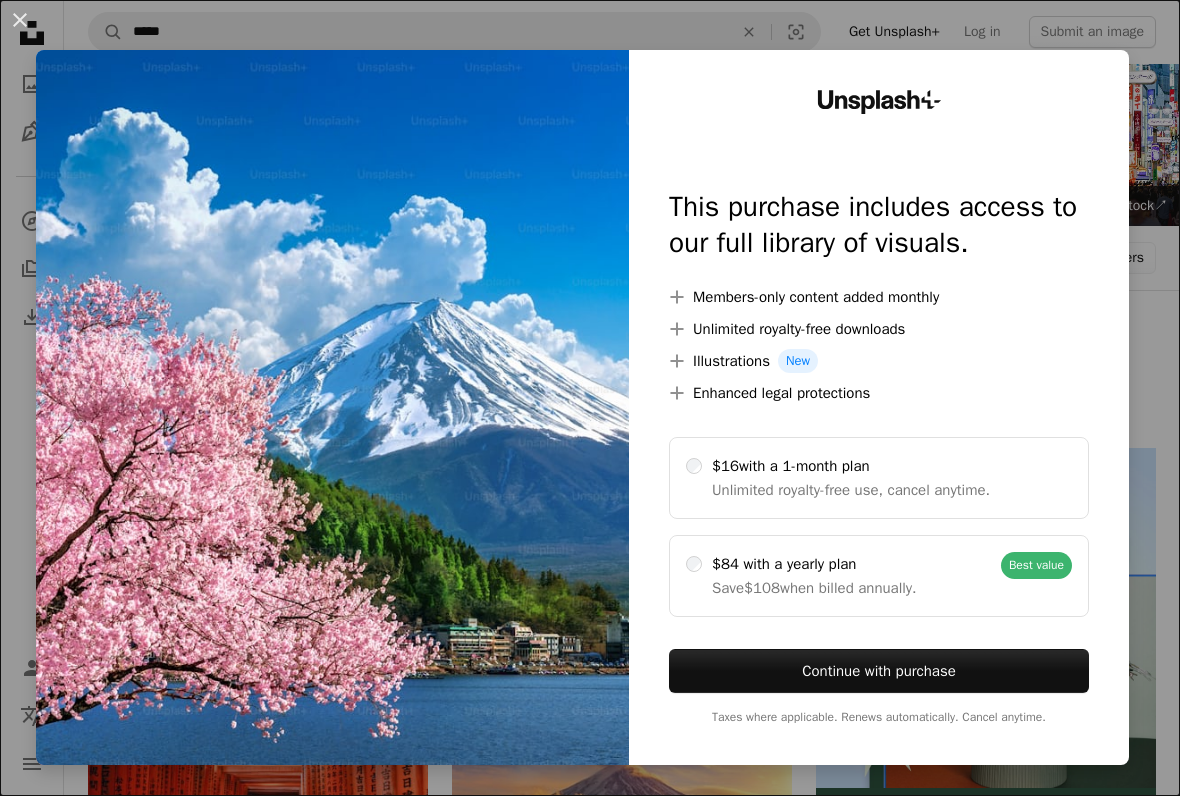 scroll, scrollTop: 51, scrollLeft: 0, axis: vertical 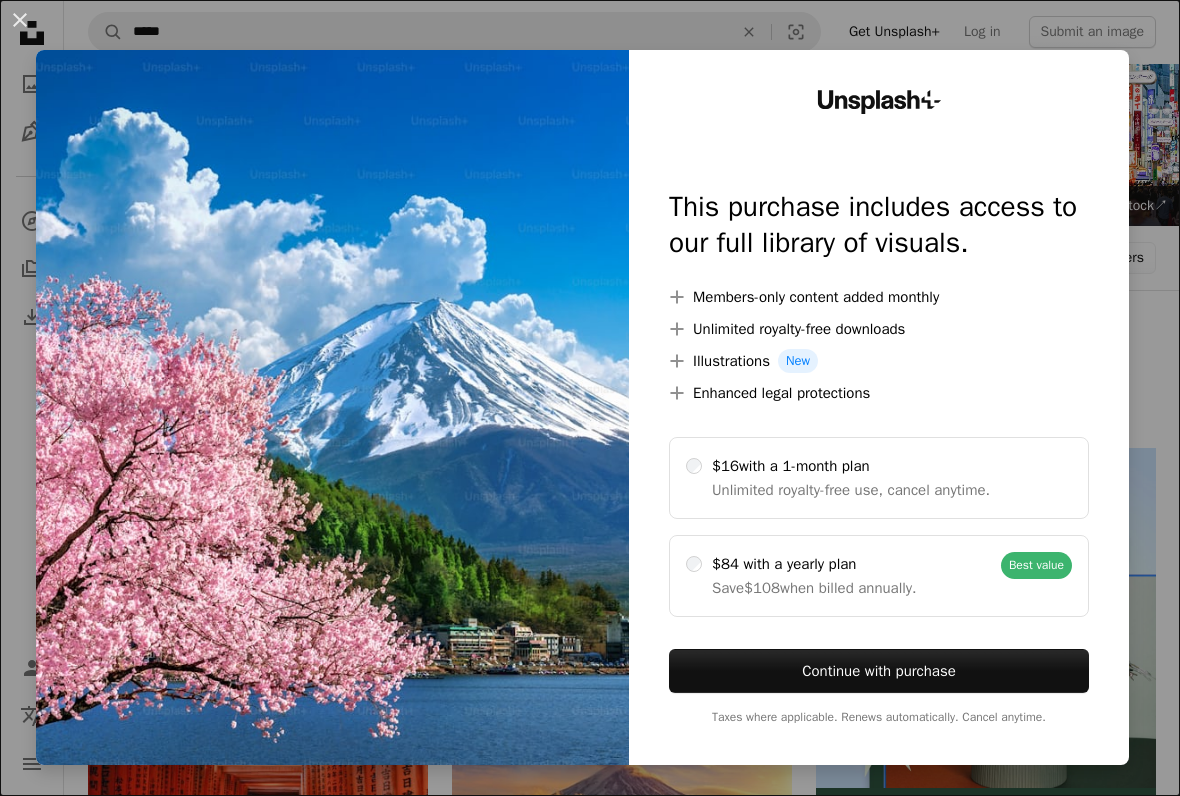 click on "An X shape" at bounding box center [20, 20] 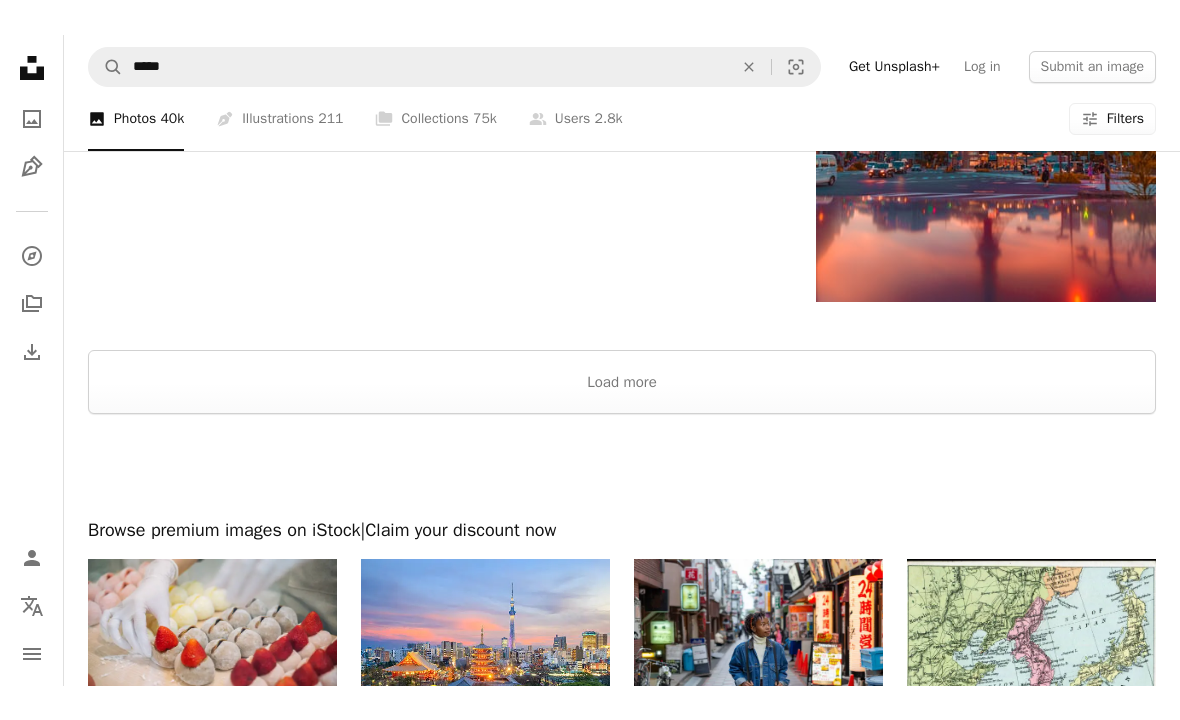 scroll, scrollTop: 3057, scrollLeft: 0, axis: vertical 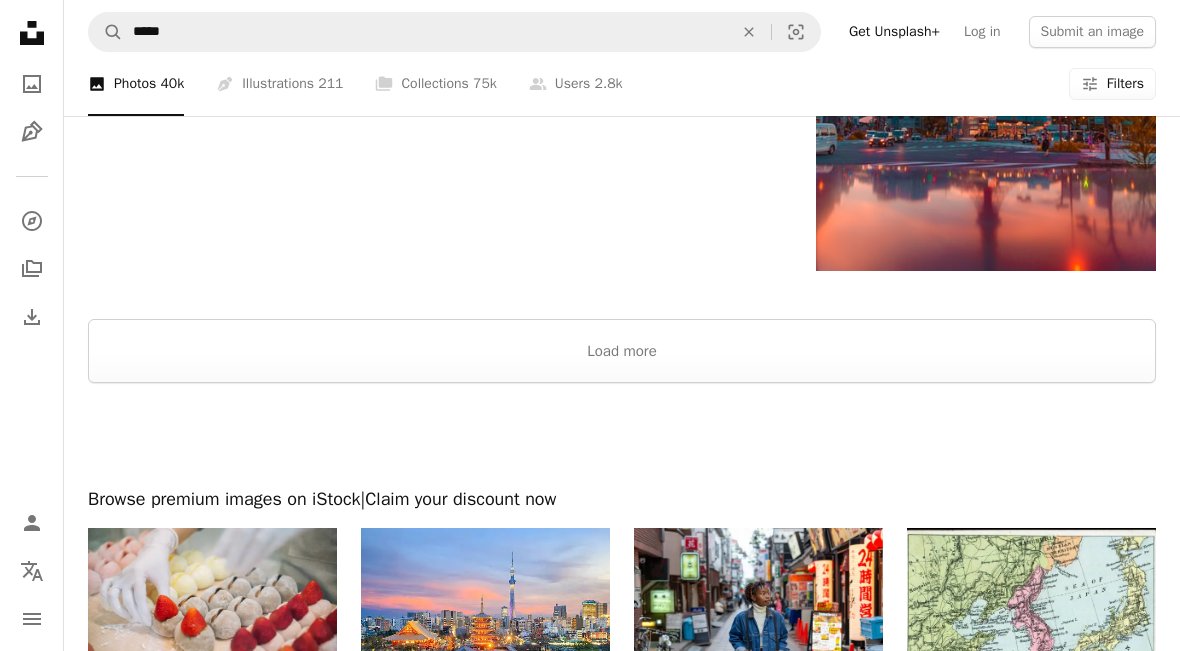 click on "Load more" at bounding box center (622, 351) 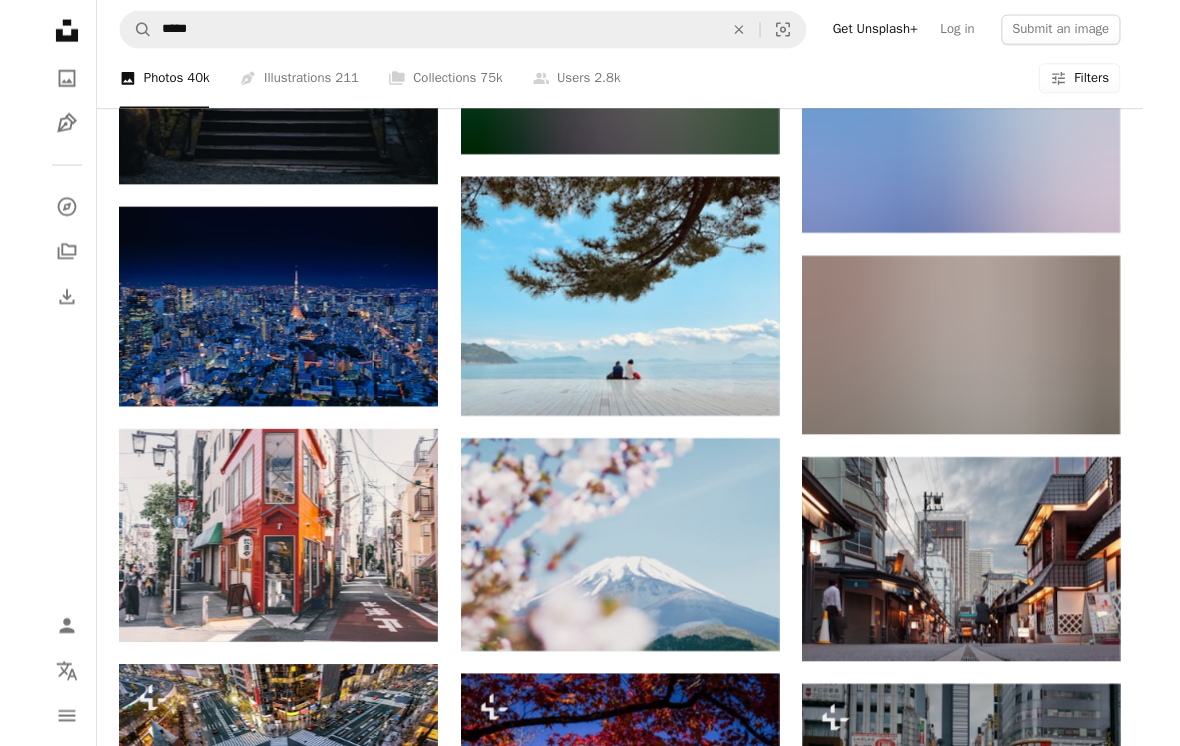 scroll, scrollTop: 9911, scrollLeft: 0, axis: vertical 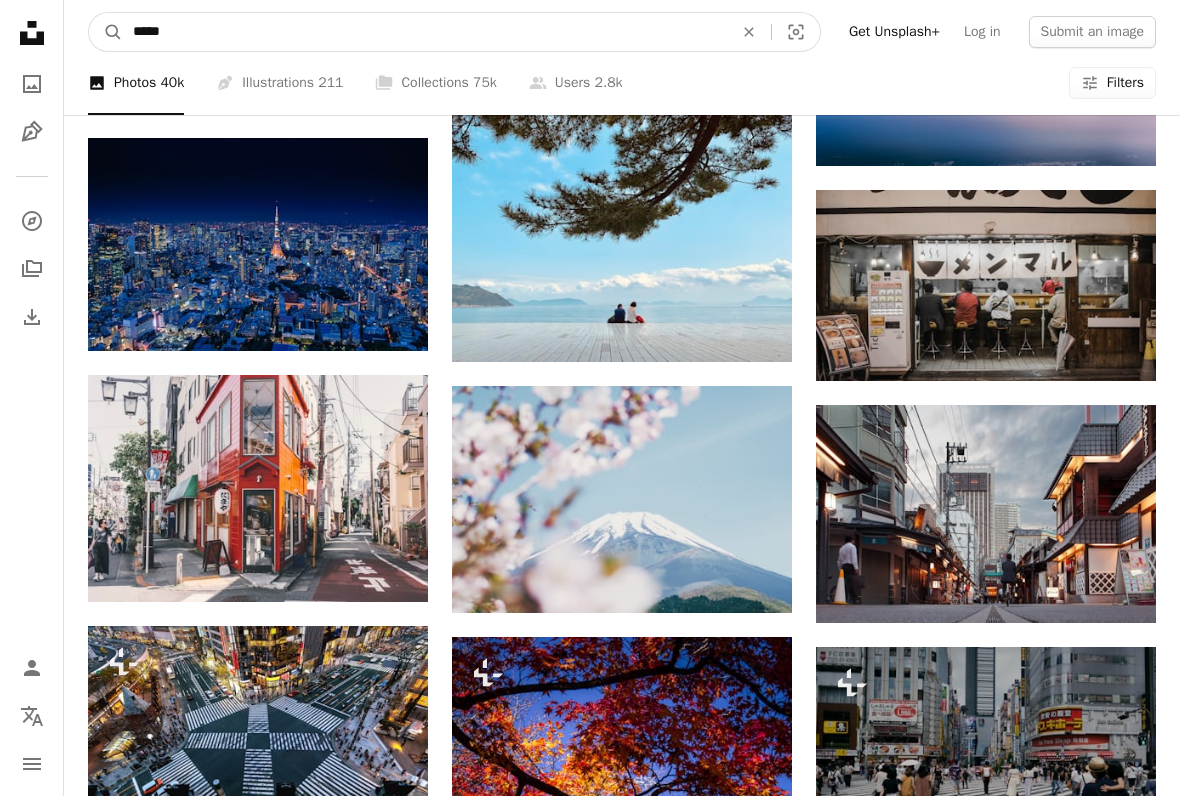 click on "*****" at bounding box center [425, 32] 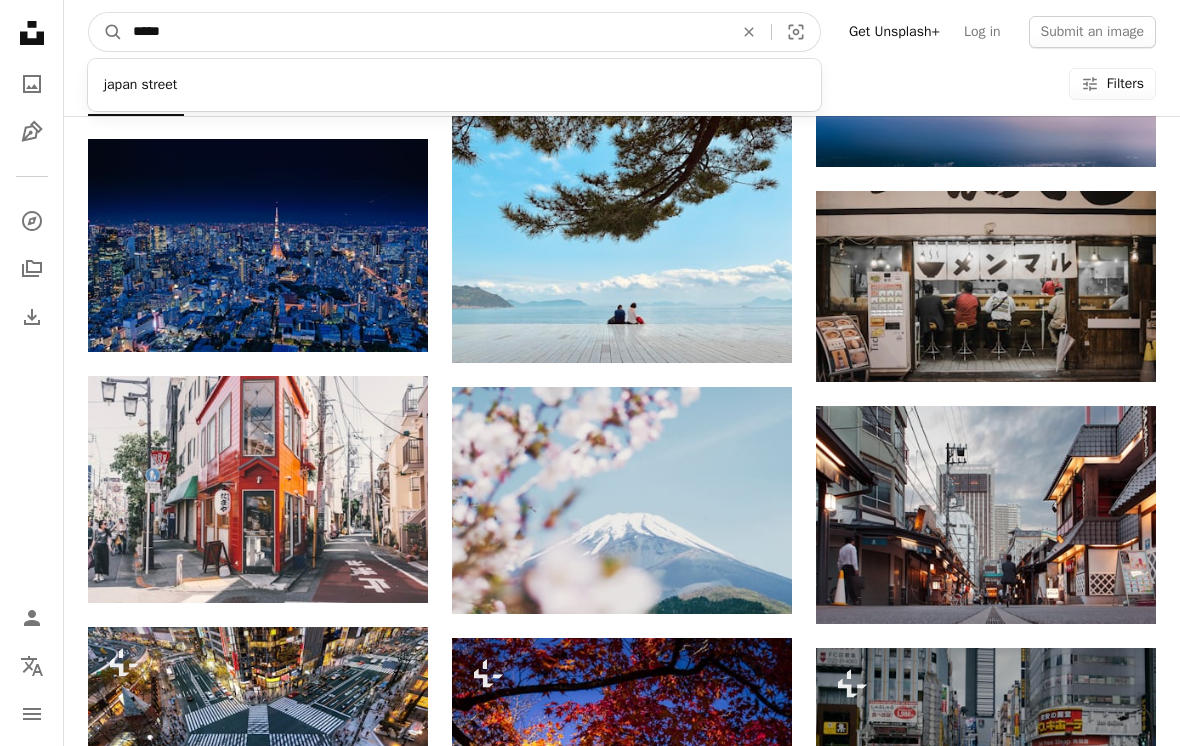 click on "*****" at bounding box center [425, 32] 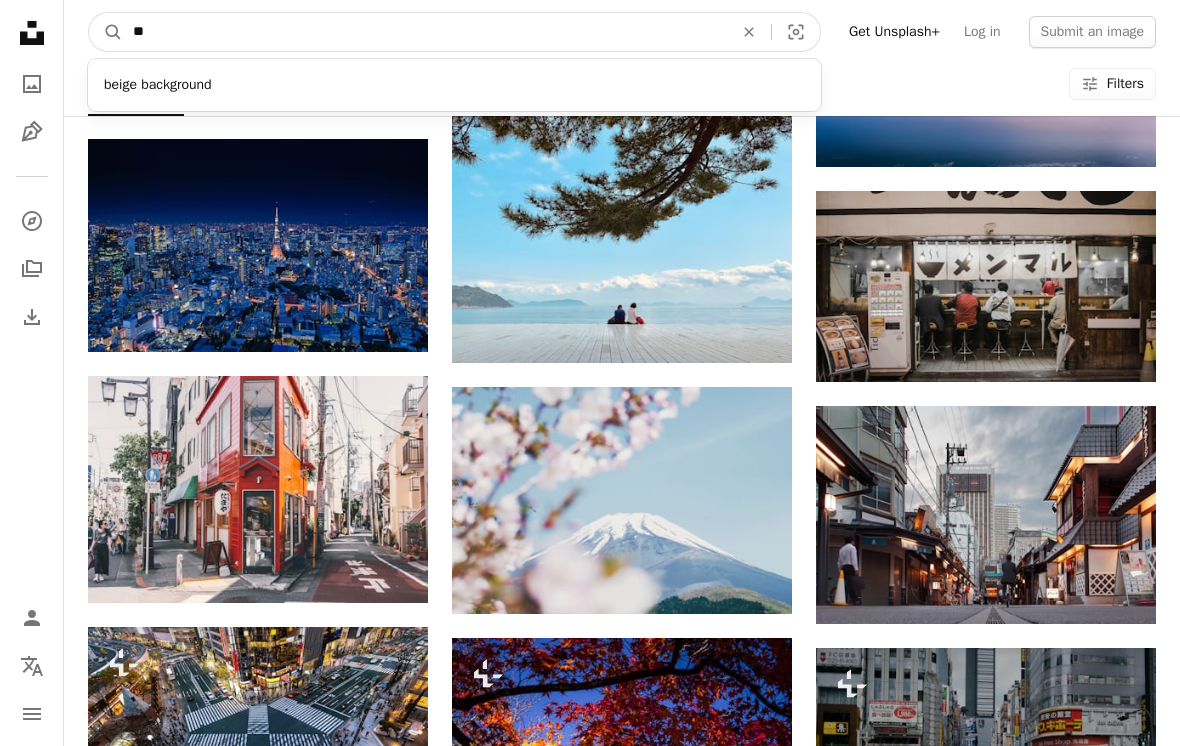 type on "*" 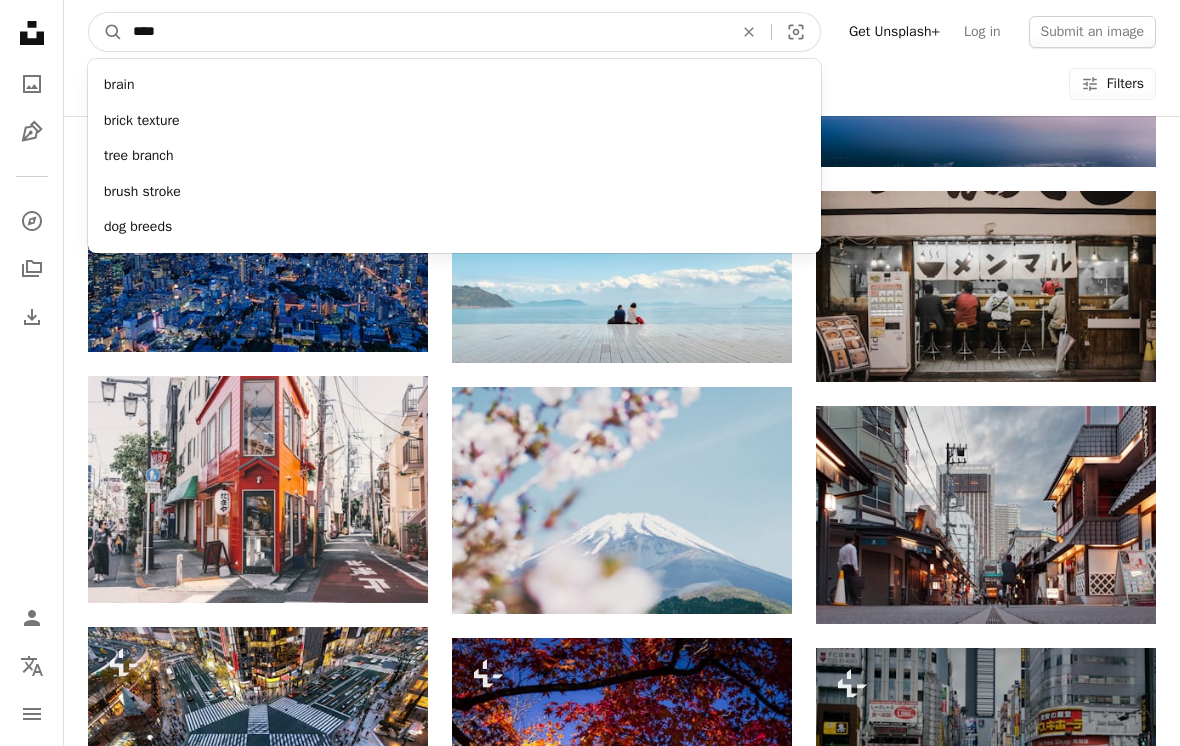 type on "*****" 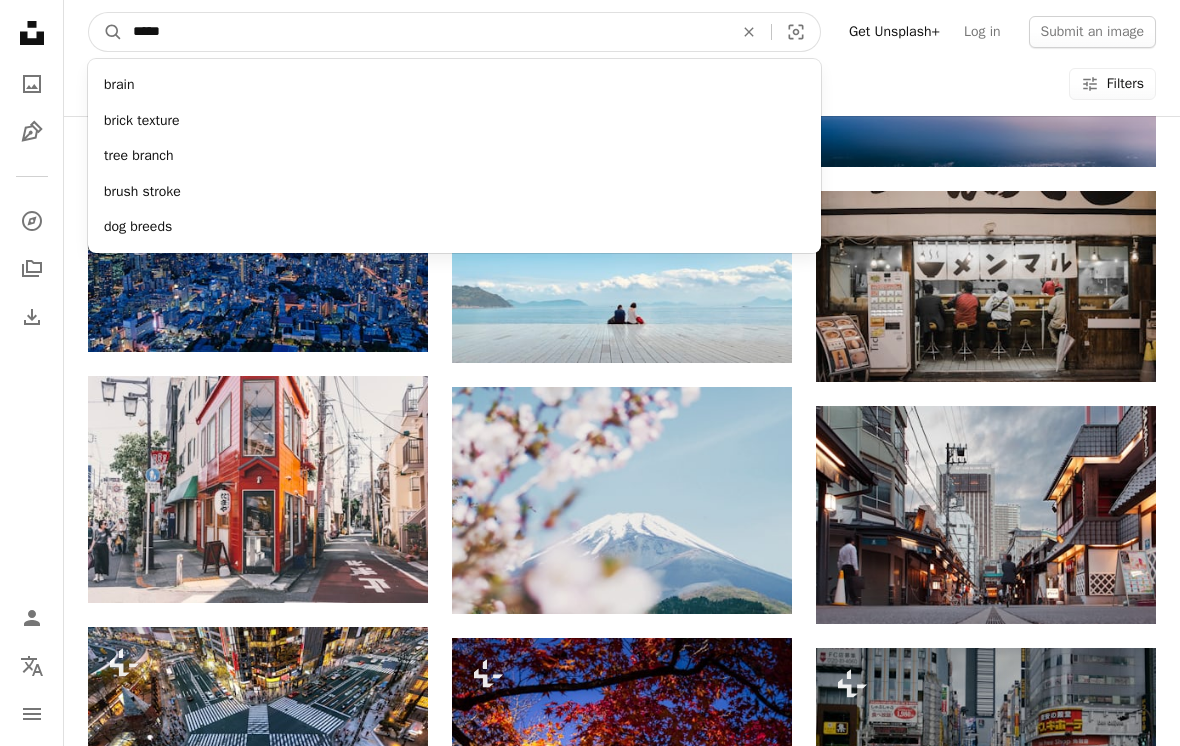 click on "A magnifying glass" at bounding box center [106, 32] 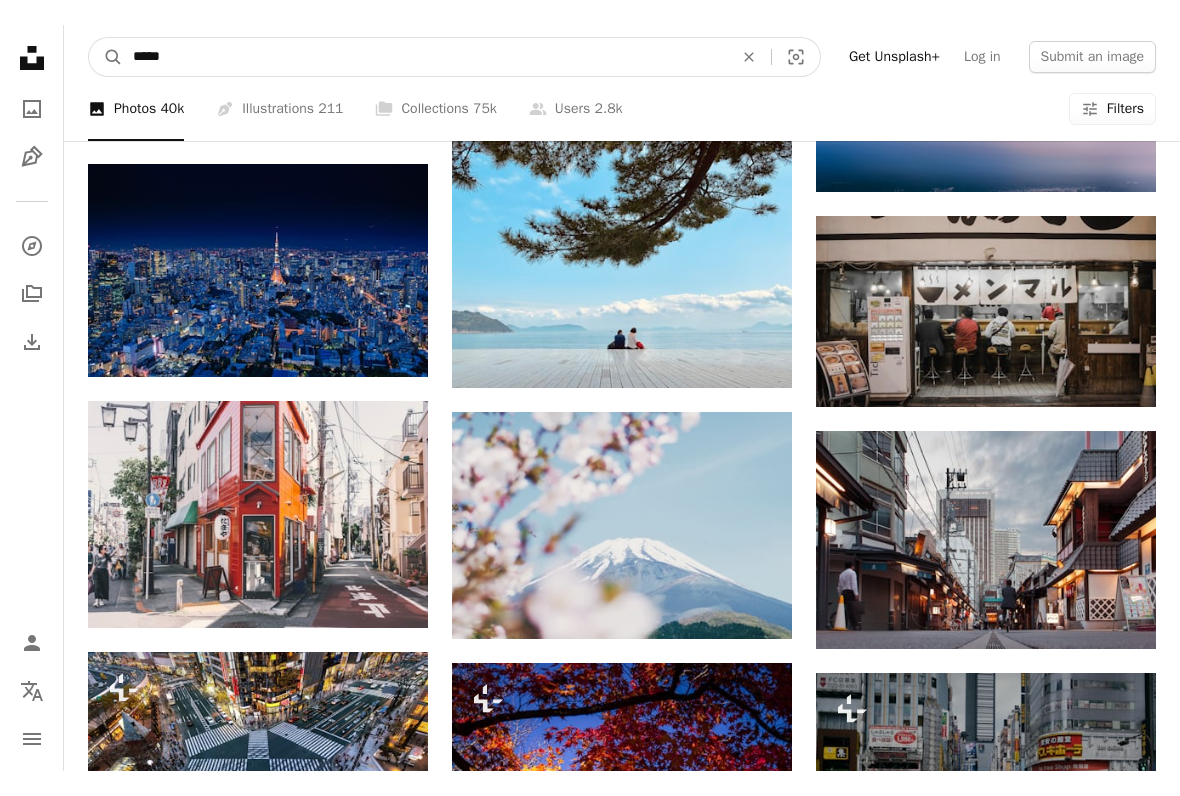 scroll, scrollTop: 0, scrollLeft: 0, axis: both 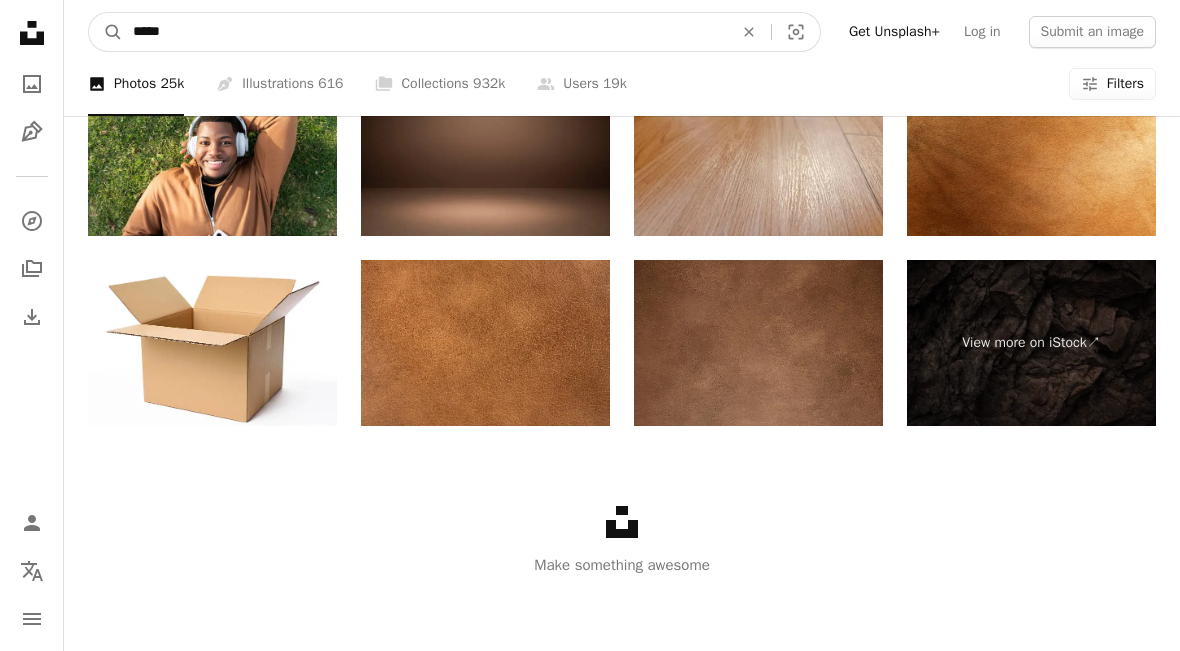 click on "*****" at bounding box center [425, 32] 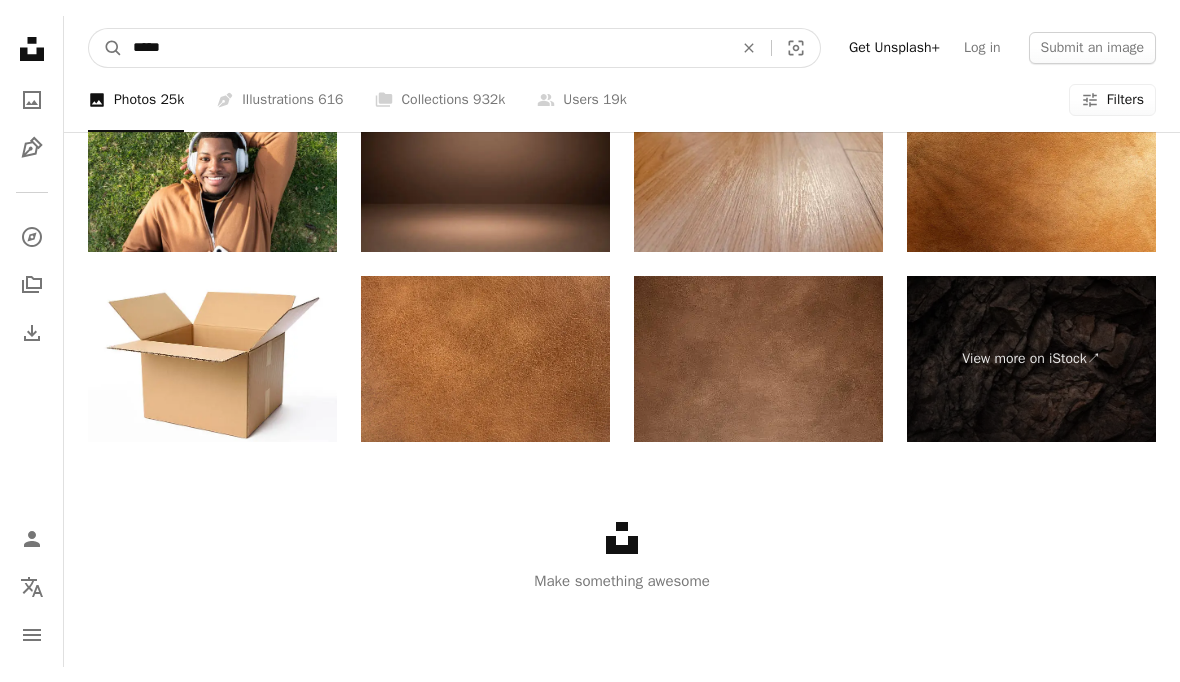 scroll, scrollTop: 4044, scrollLeft: 0, axis: vertical 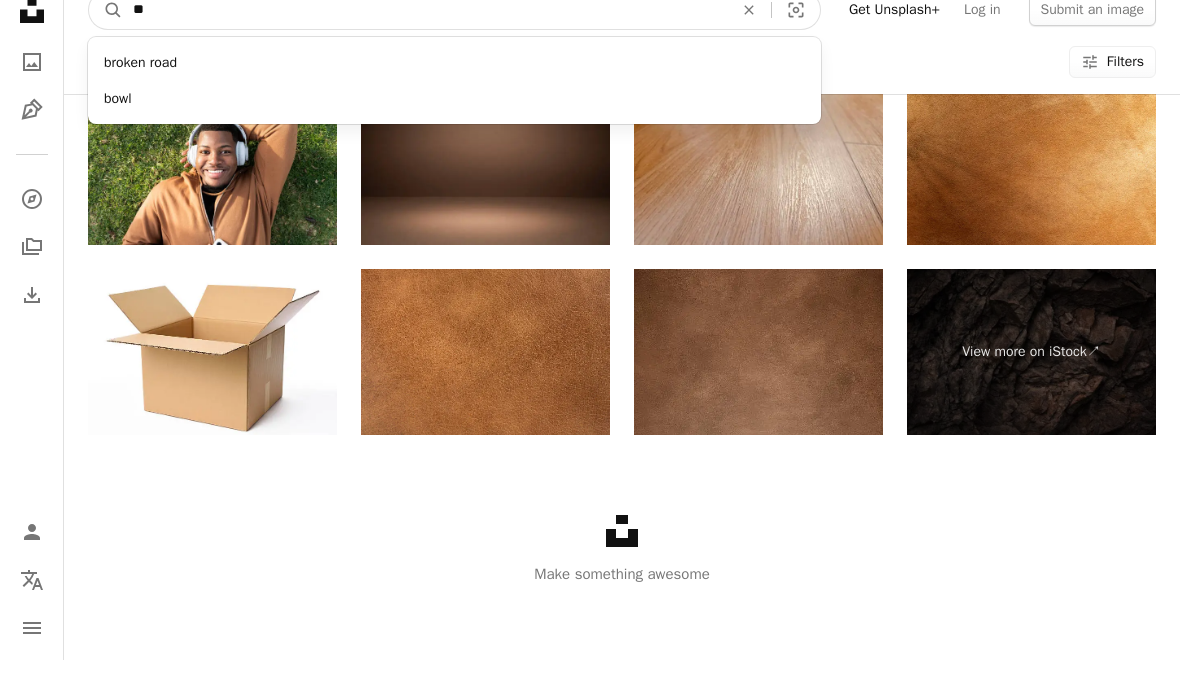 type on "*" 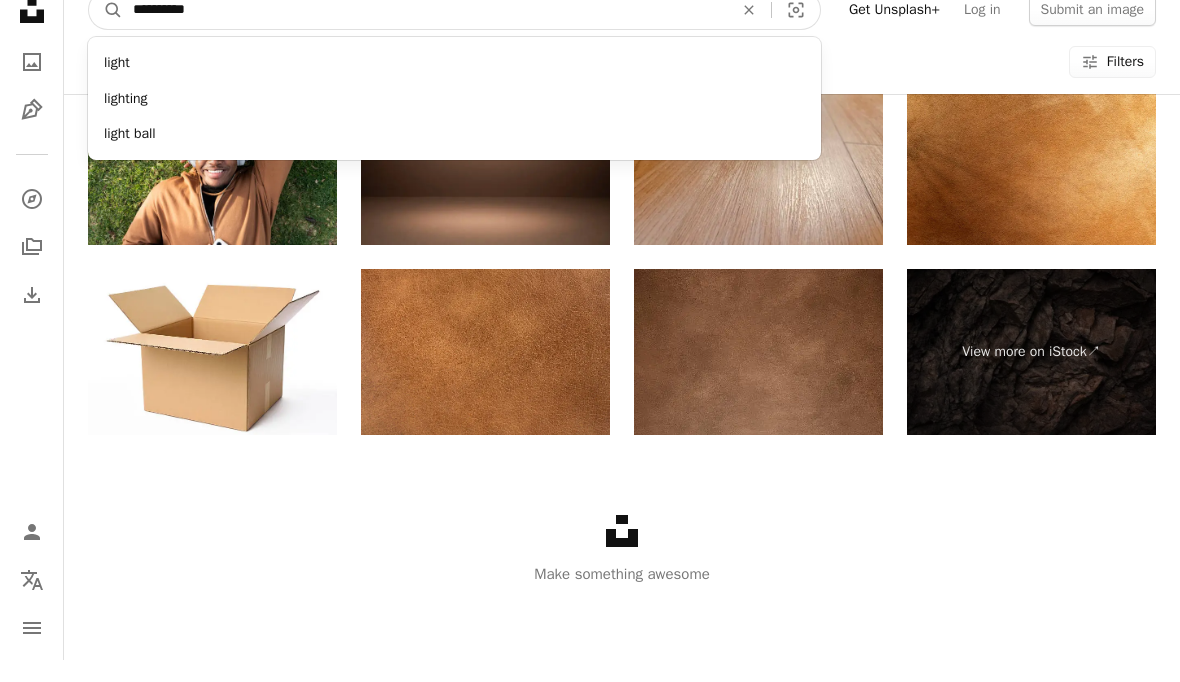 type on "**********" 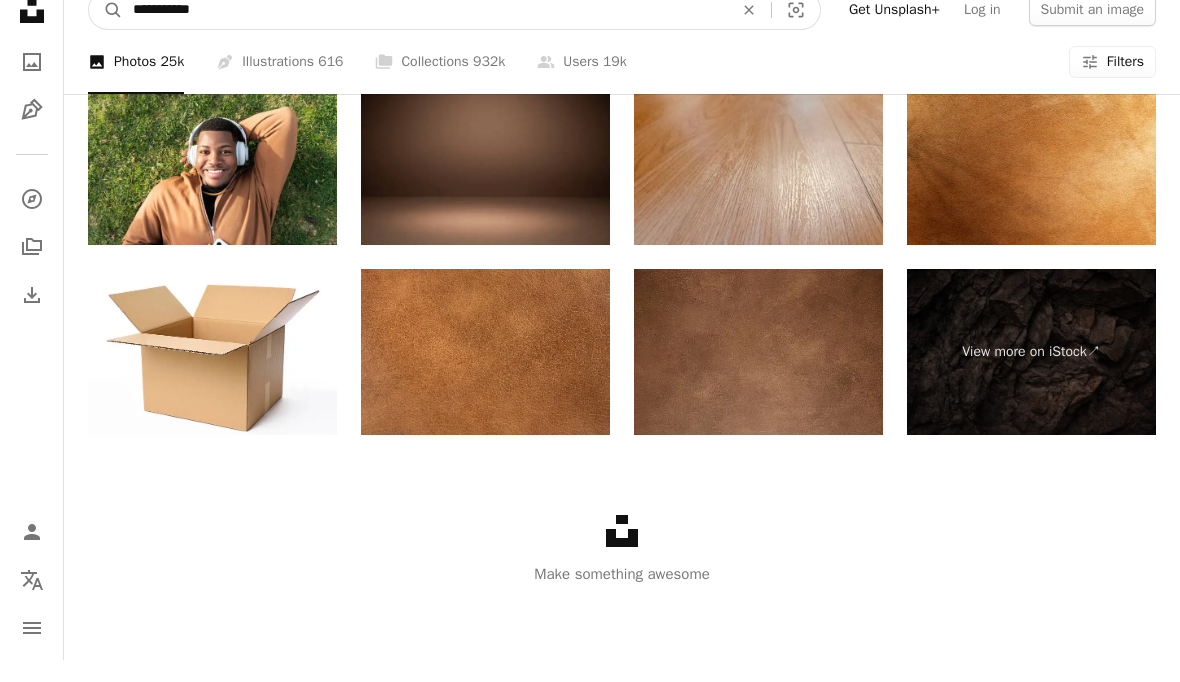 click on "A magnifying glass" at bounding box center (106, 32) 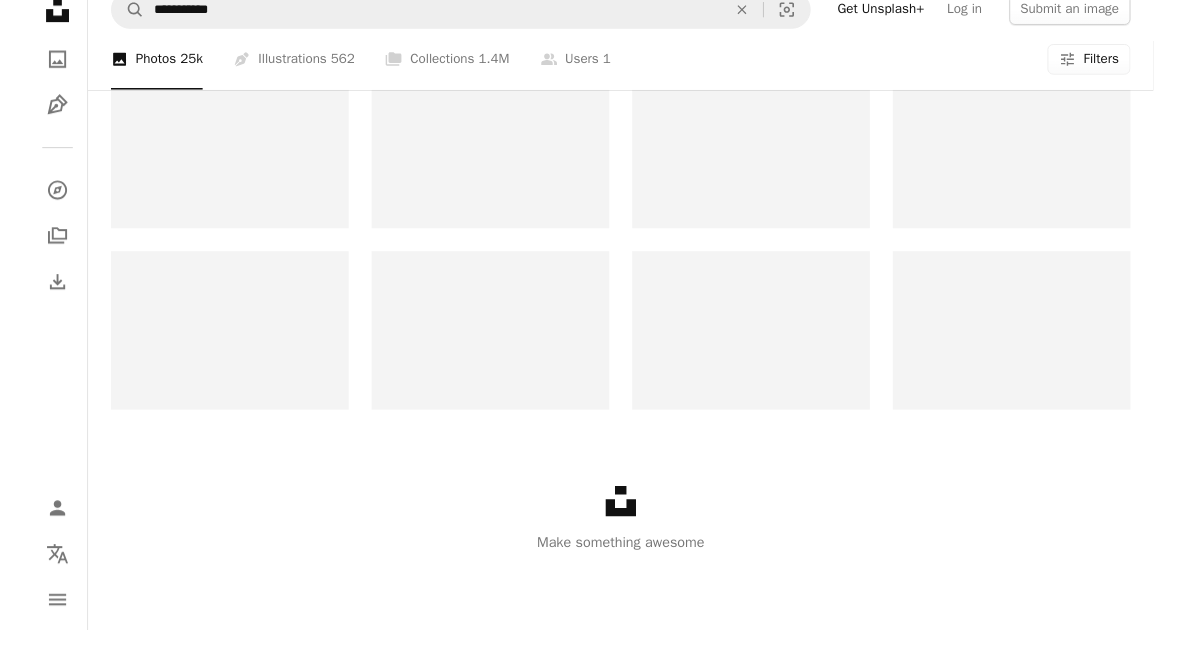 scroll, scrollTop: 0, scrollLeft: 0, axis: both 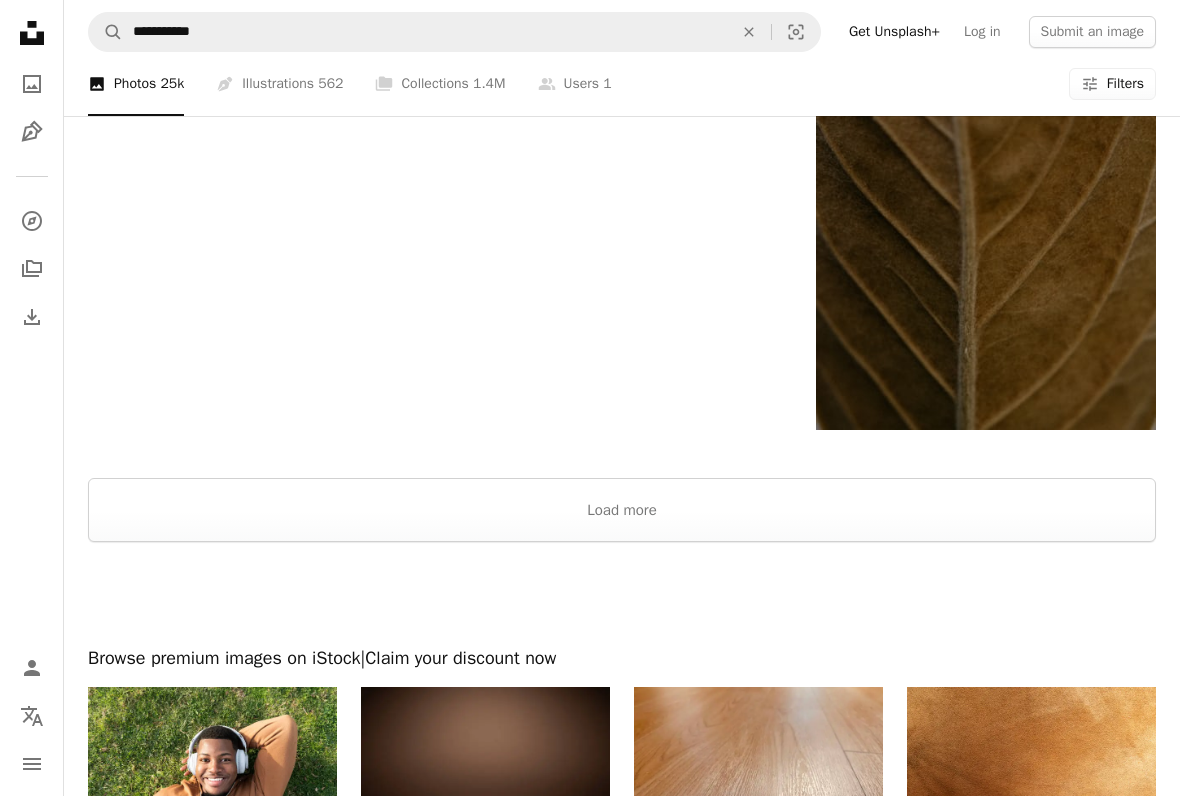 click on "Load more" at bounding box center (622, 510) 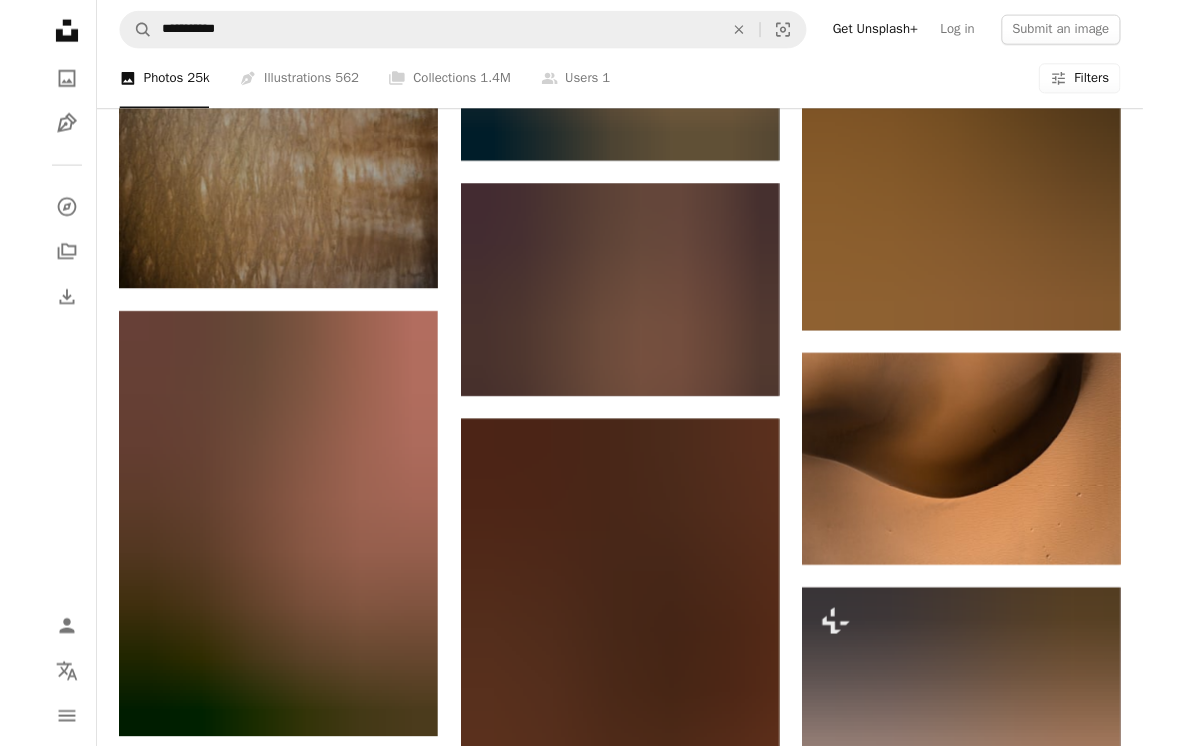 scroll, scrollTop: 32054, scrollLeft: 0, axis: vertical 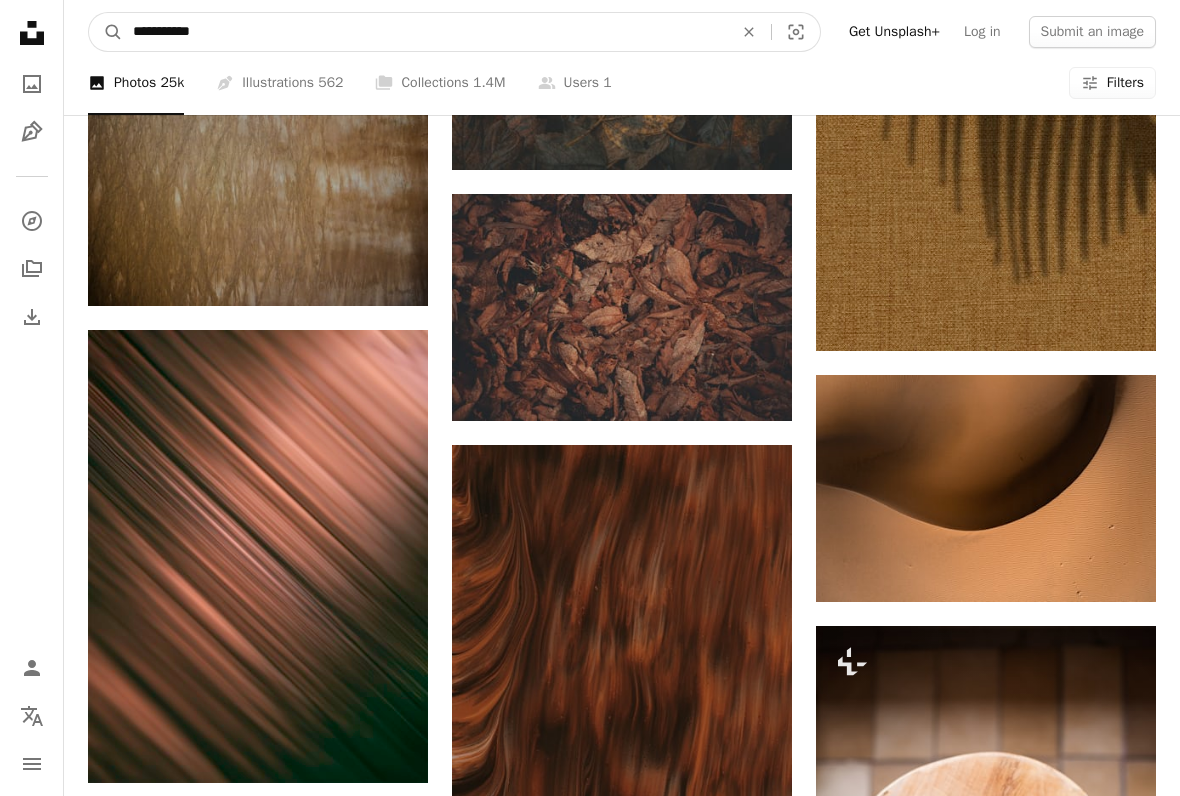 click on "**********" at bounding box center (425, 32) 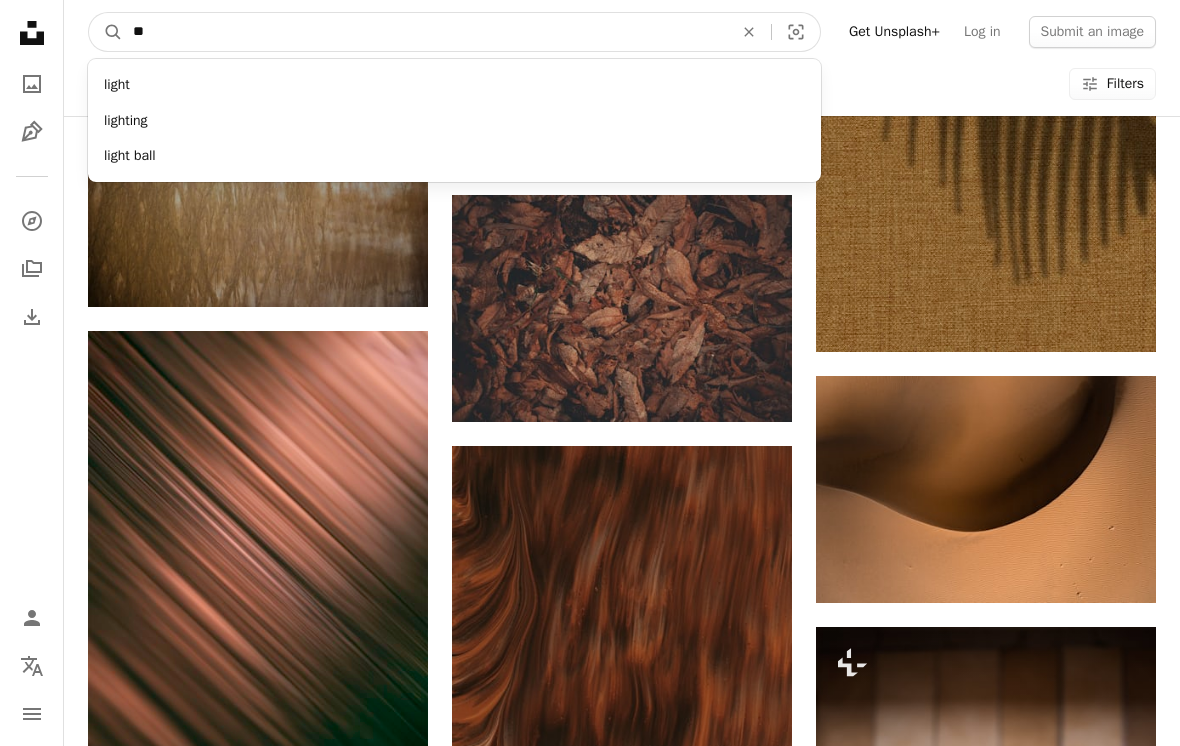 type on "*" 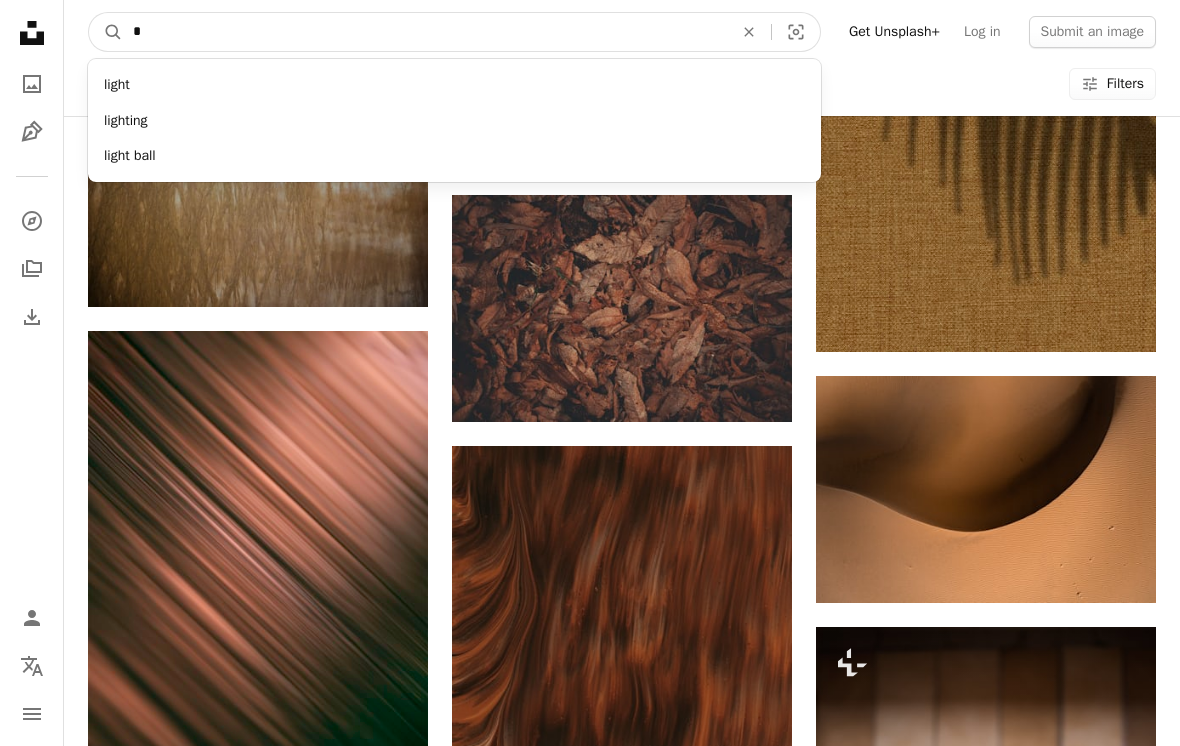 type 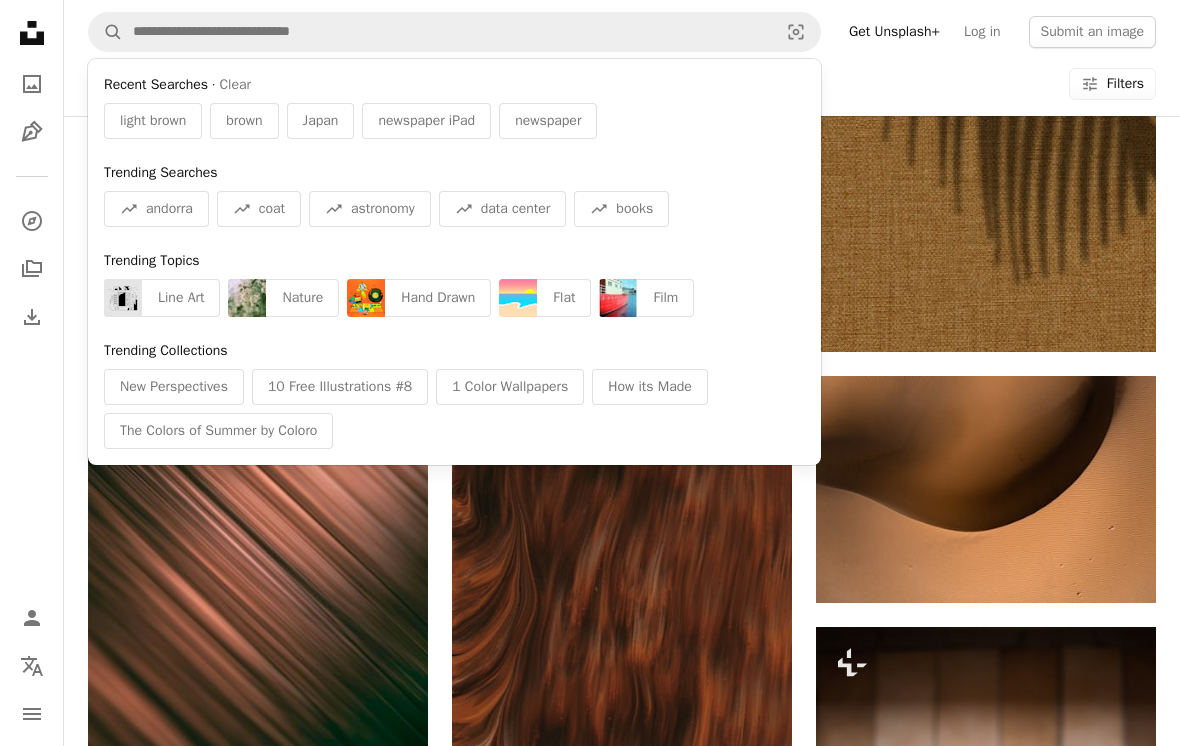 click on "A trend sign astronomy" at bounding box center (370, 209) 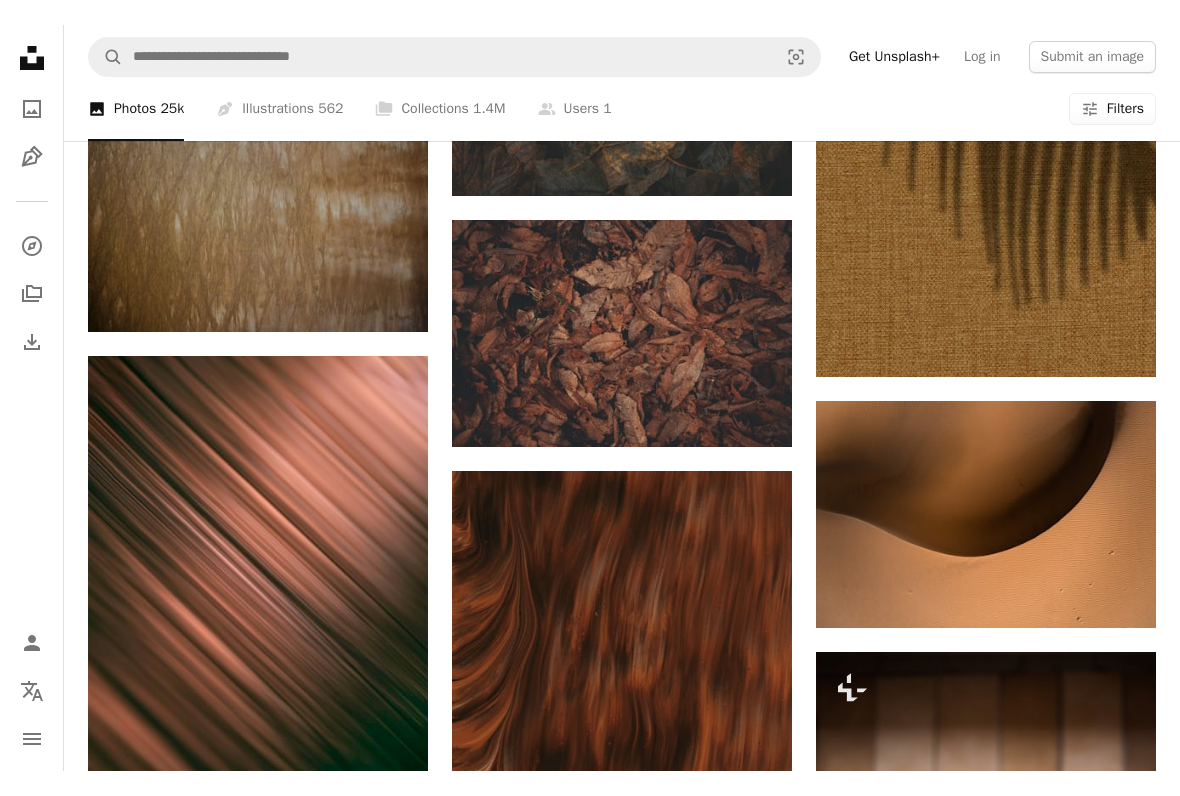 scroll, scrollTop: 0, scrollLeft: 0, axis: both 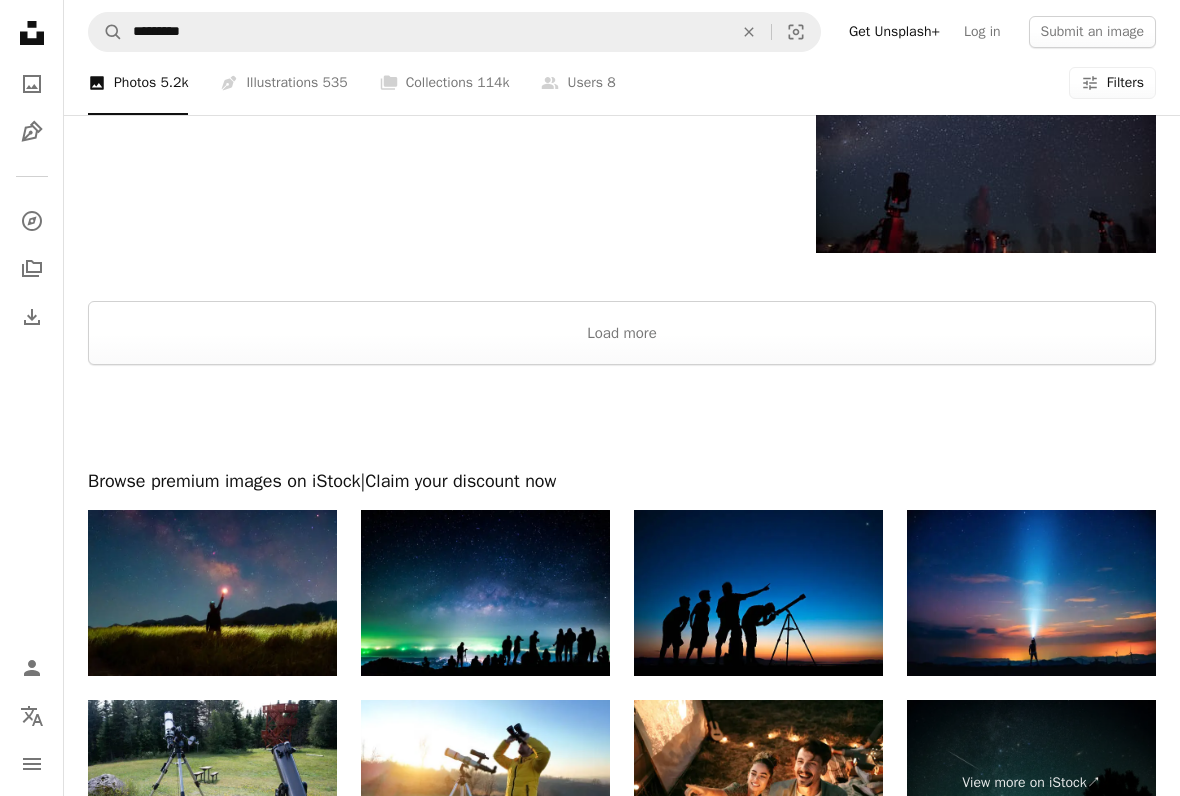 click on "Load more" at bounding box center (622, 334) 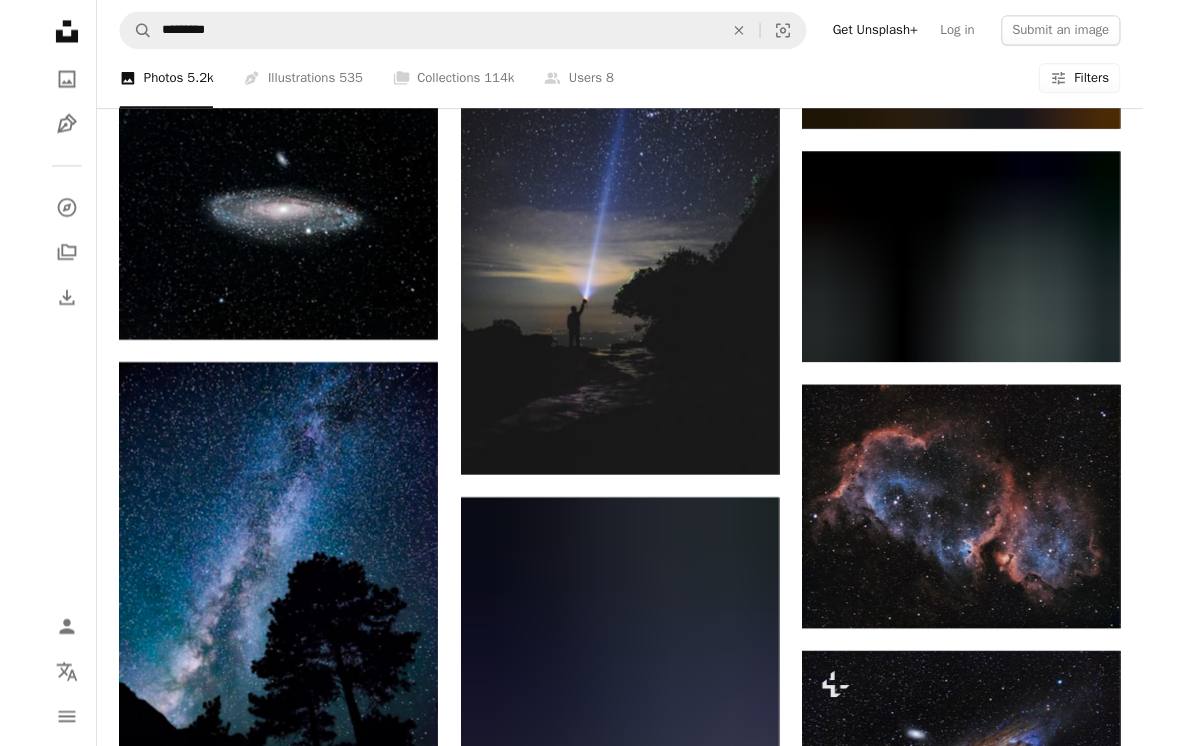 scroll, scrollTop: 4567, scrollLeft: 0, axis: vertical 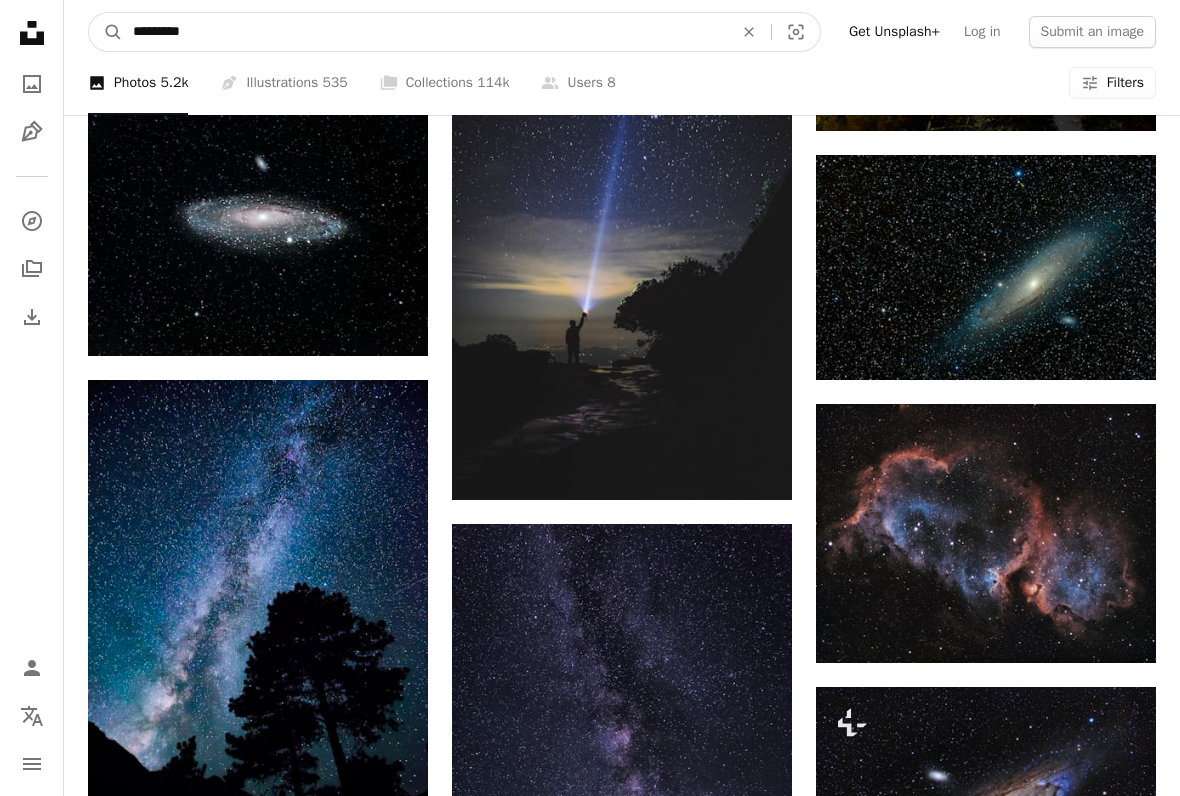 click on "*********" at bounding box center [425, 32] 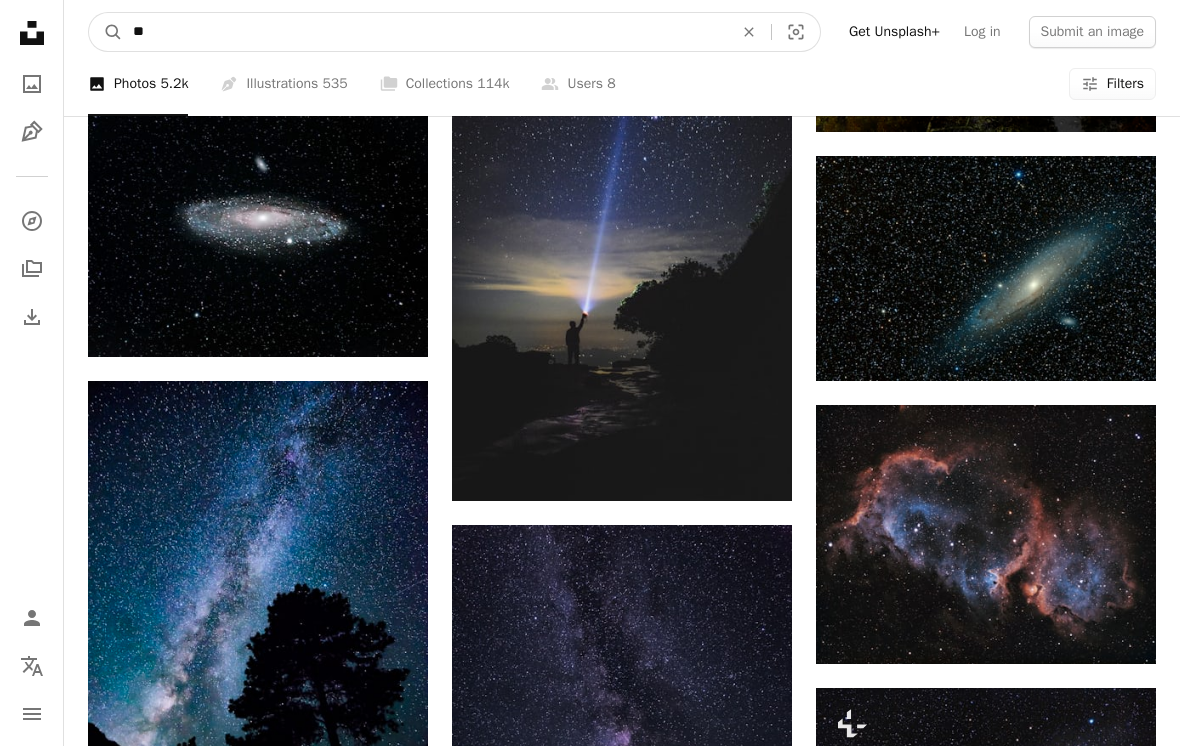 type on "*" 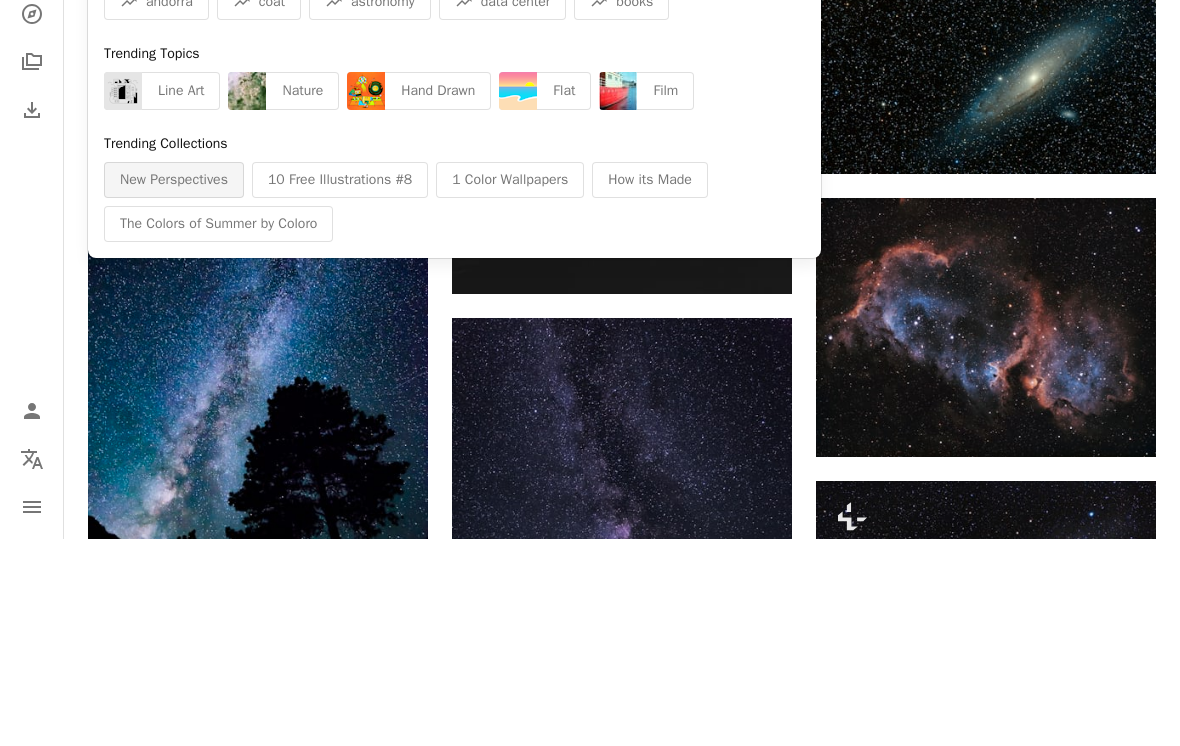 type 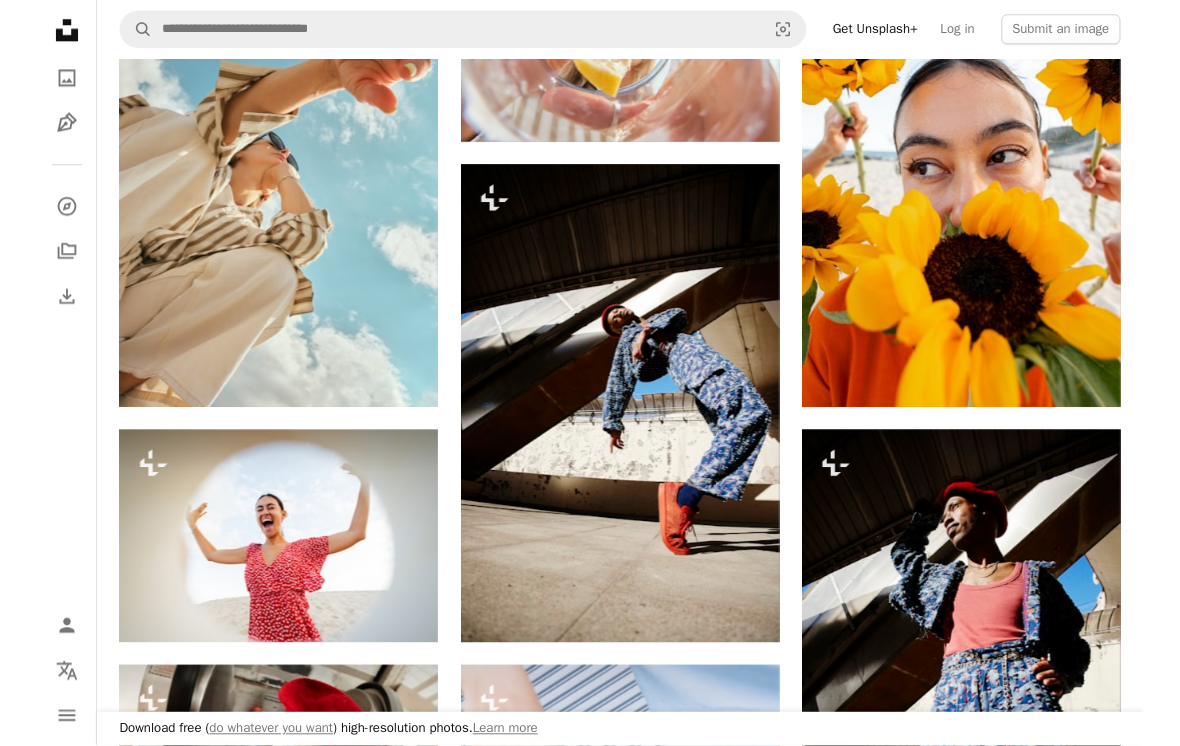 scroll, scrollTop: 506, scrollLeft: 0, axis: vertical 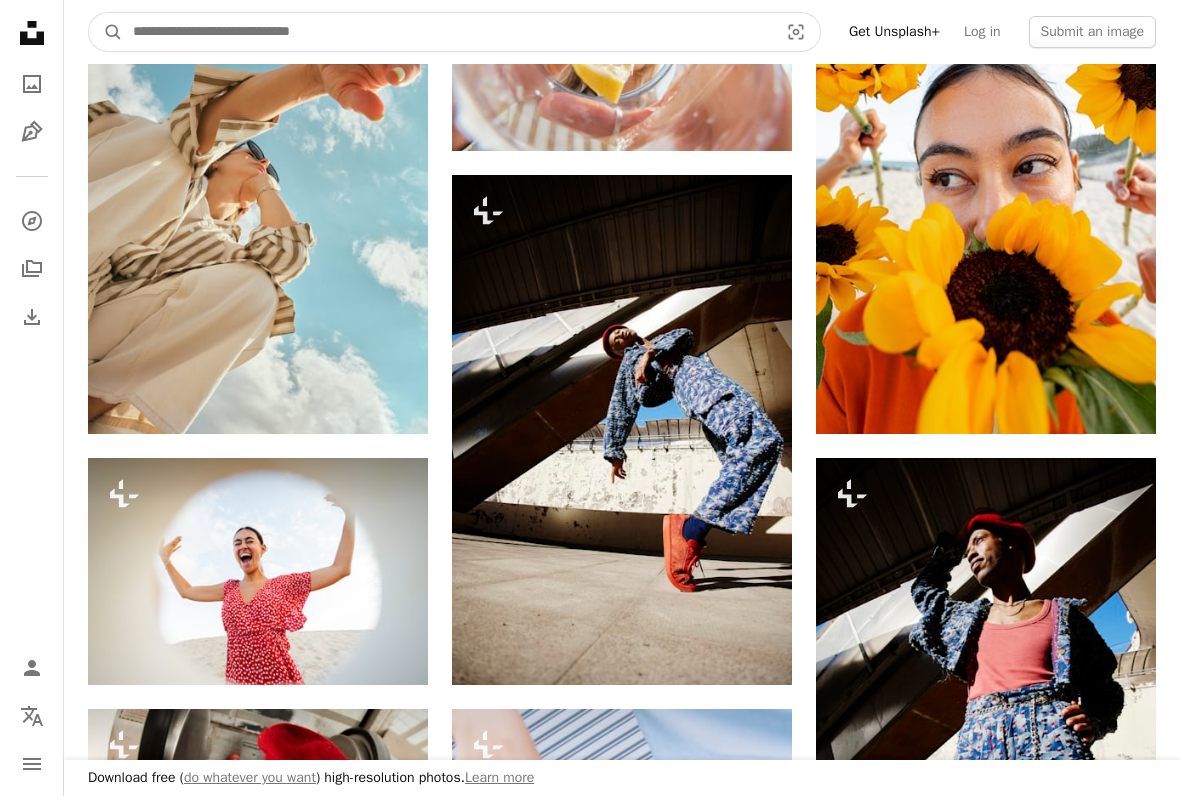 click at bounding box center (447, 32) 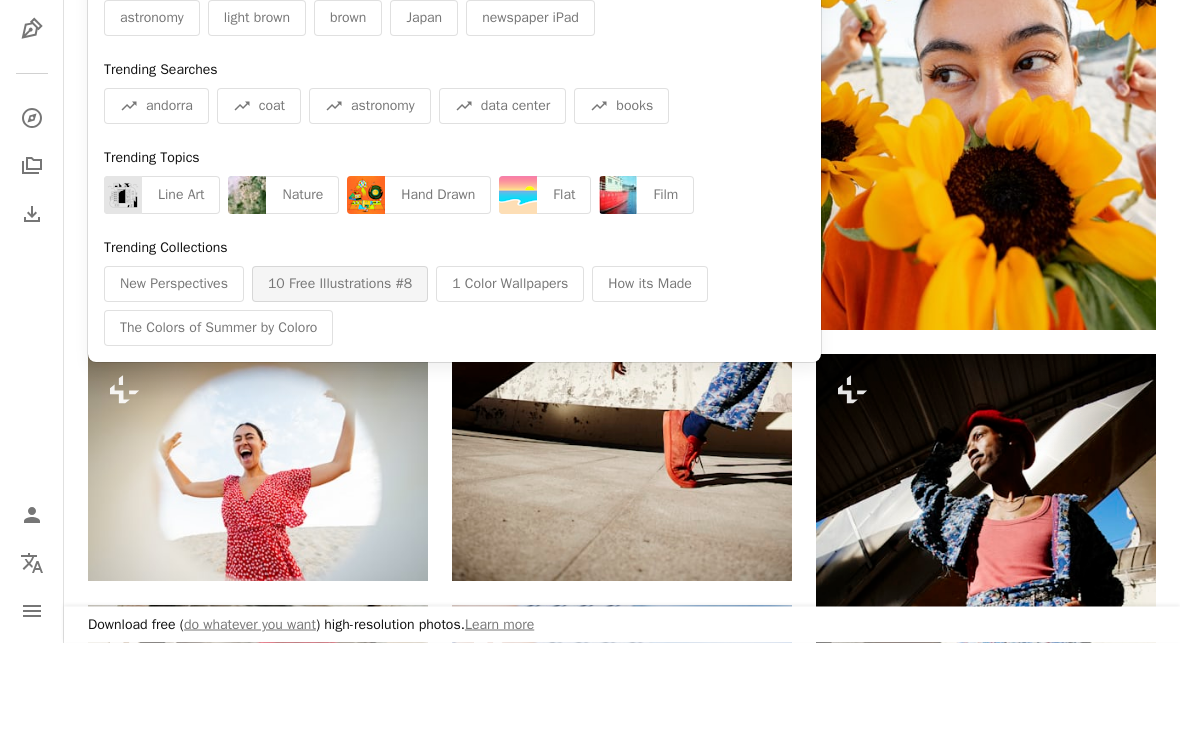 click on "10 Free Illustrations #8" at bounding box center (340, 387) 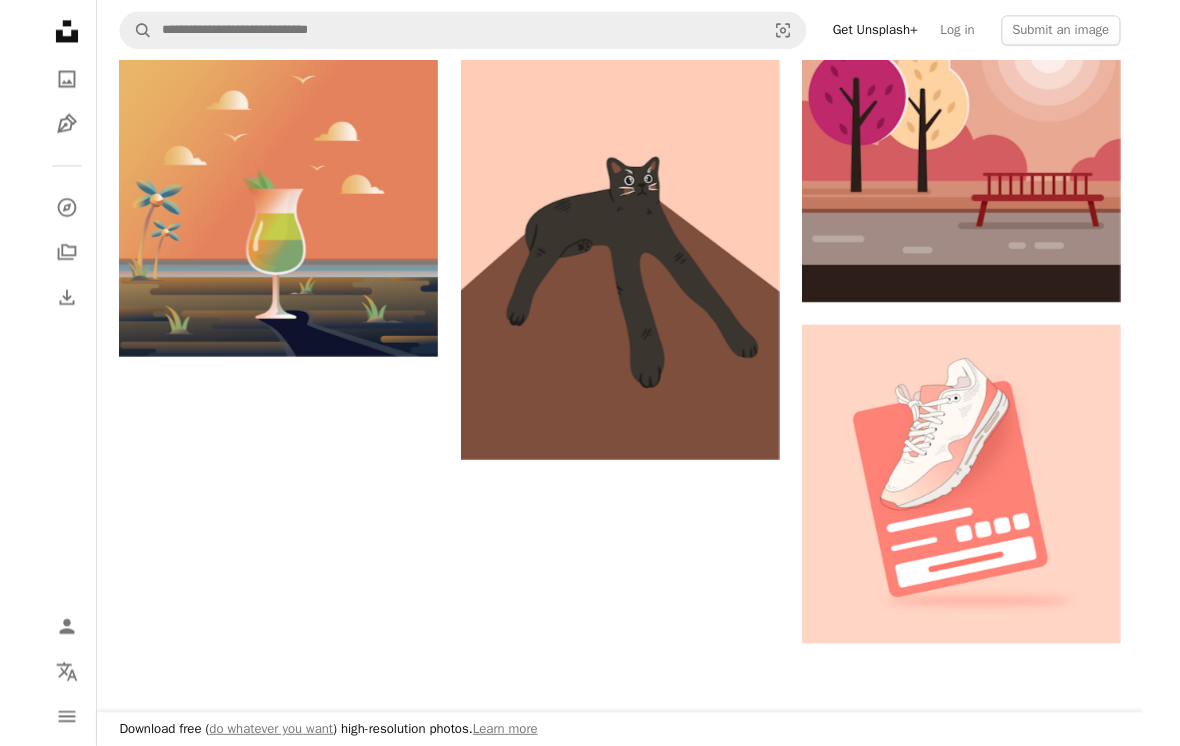 scroll, scrollTop: 1346, scrollLeft: 0, axis: vertical 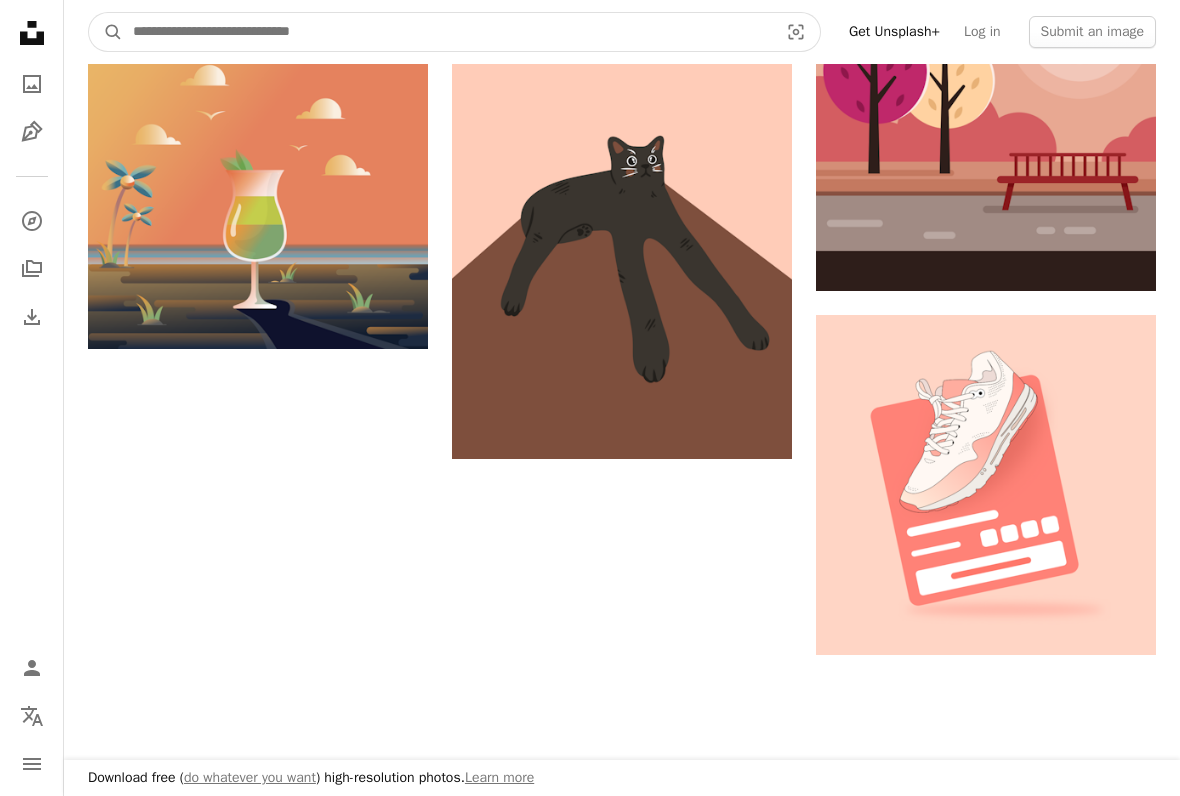 click at bounding box center (447, 32) 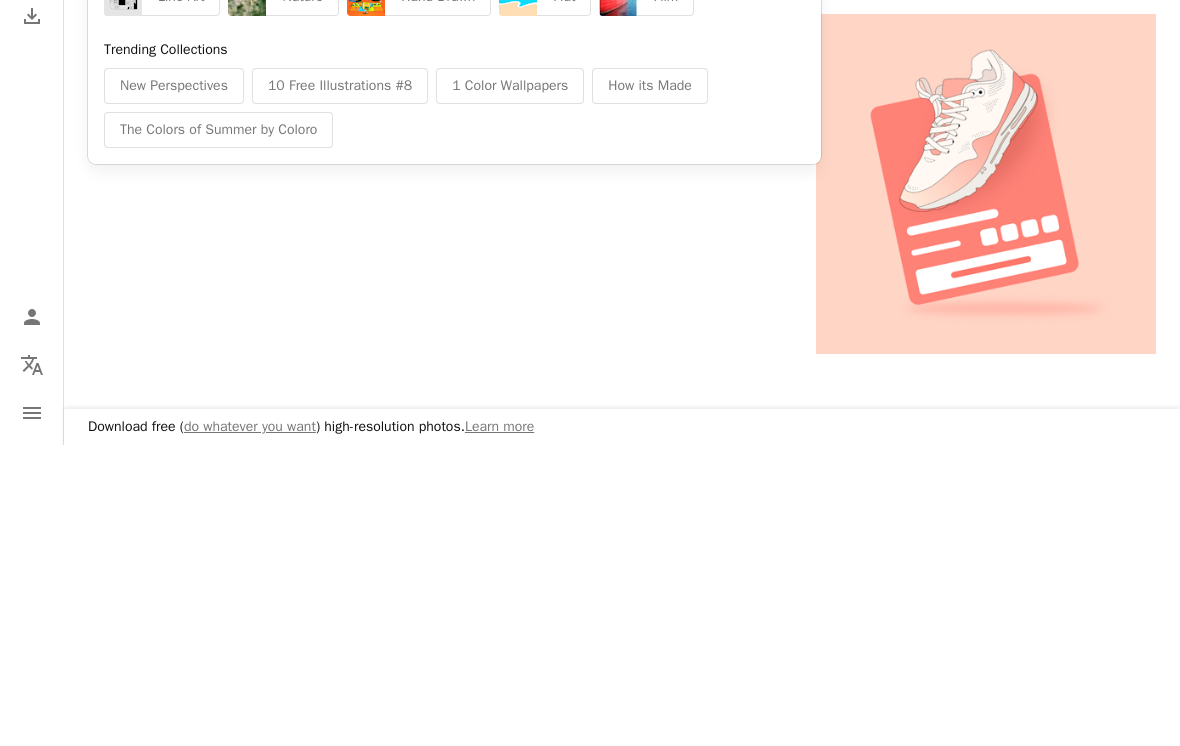 click on "1 Color Wallpapers" at bounding box center (510, 387) 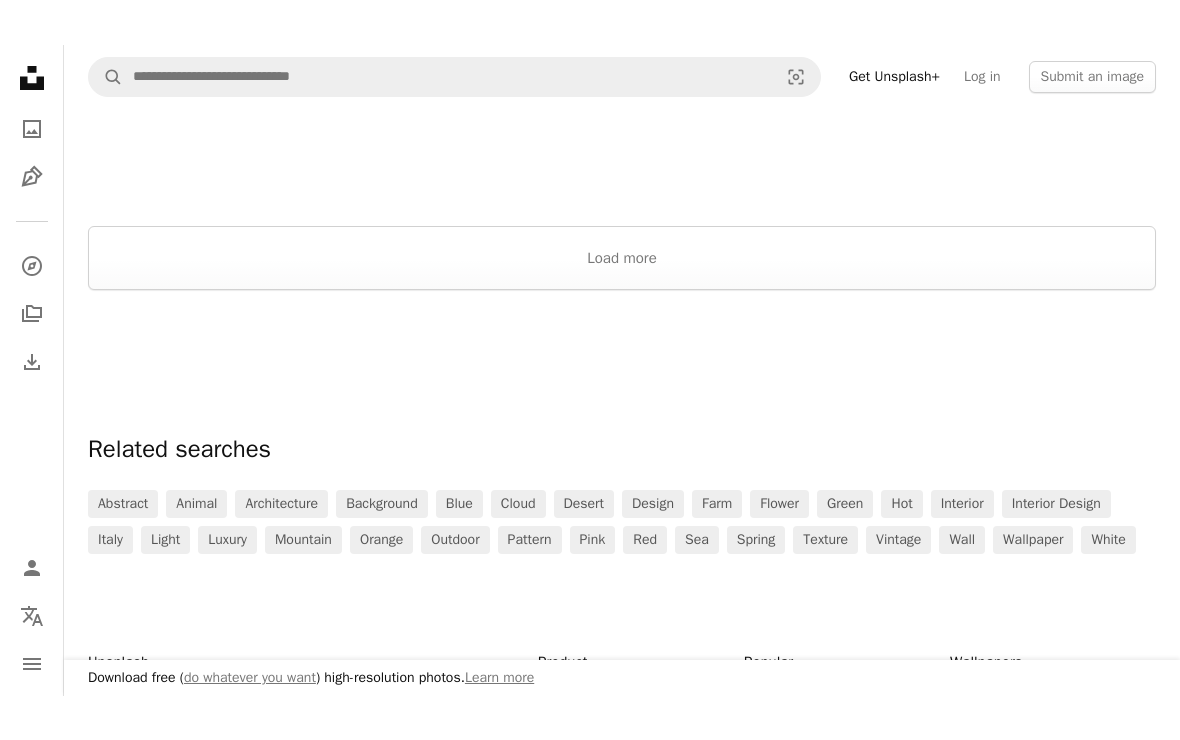 scroll, scrollTop: 3215, scrollLeft: 0, axis: vertical 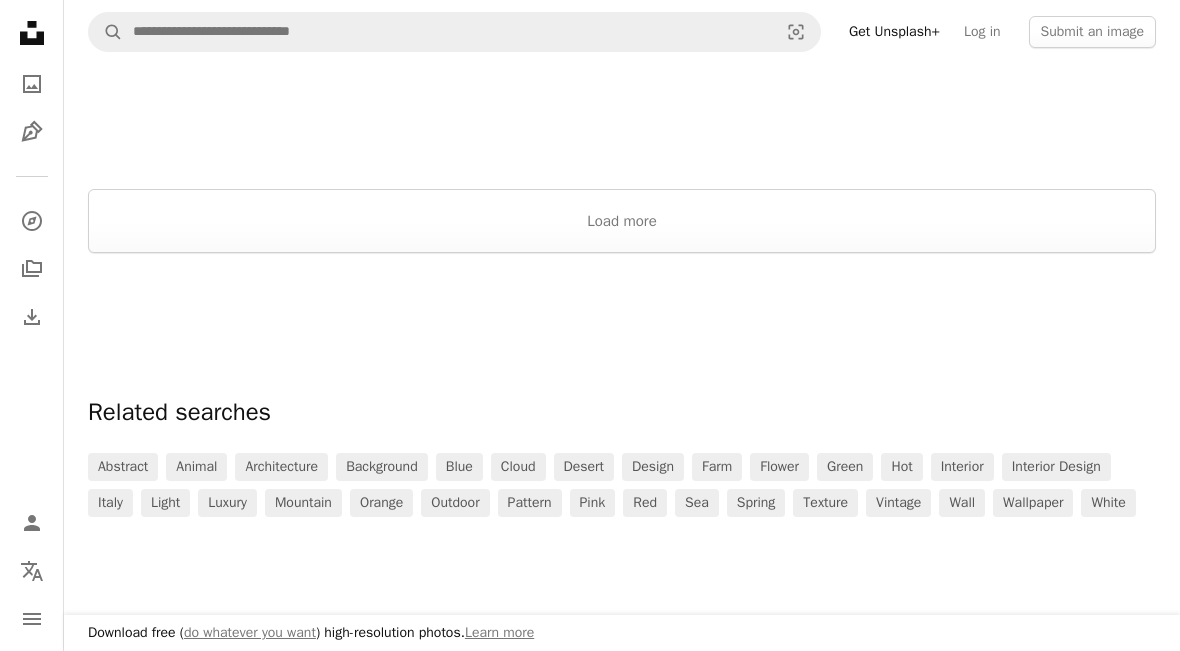 click on "Load more" at bounding box center (622, 221) 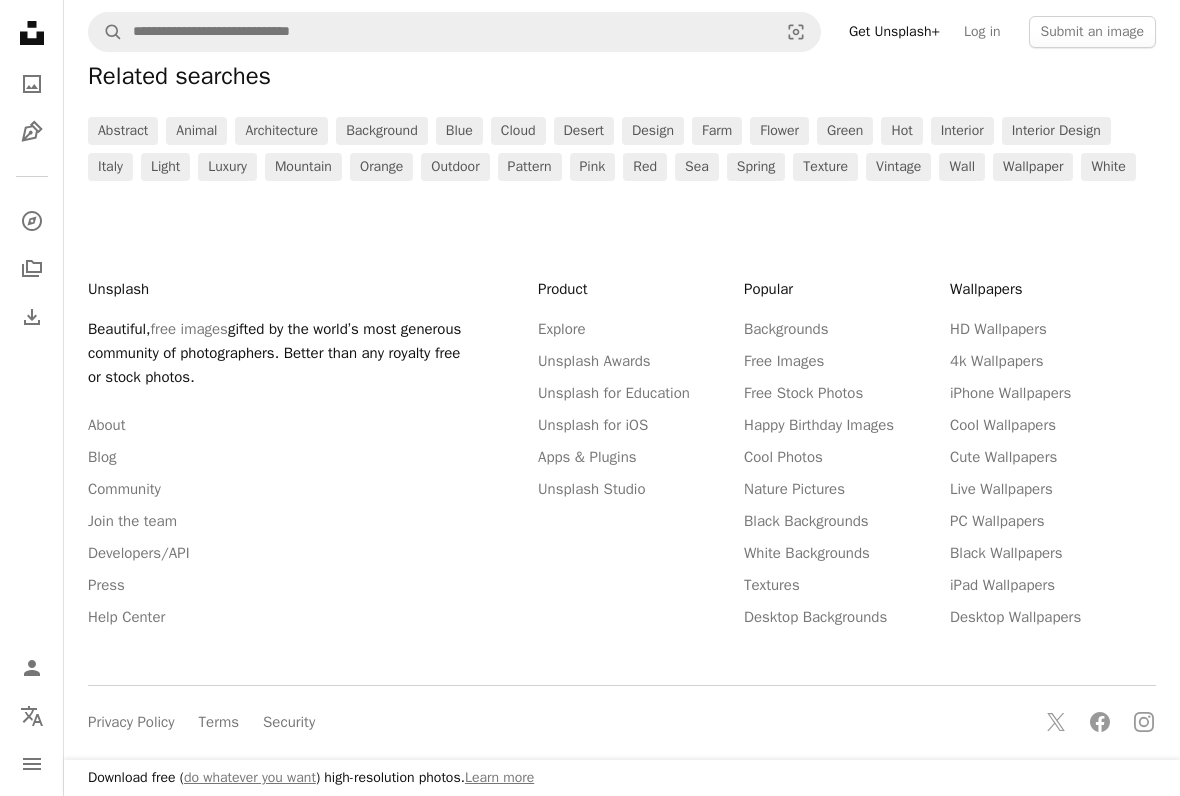 scroll, scrollTop: 7163, scrollLeft: 0, axis: vertical 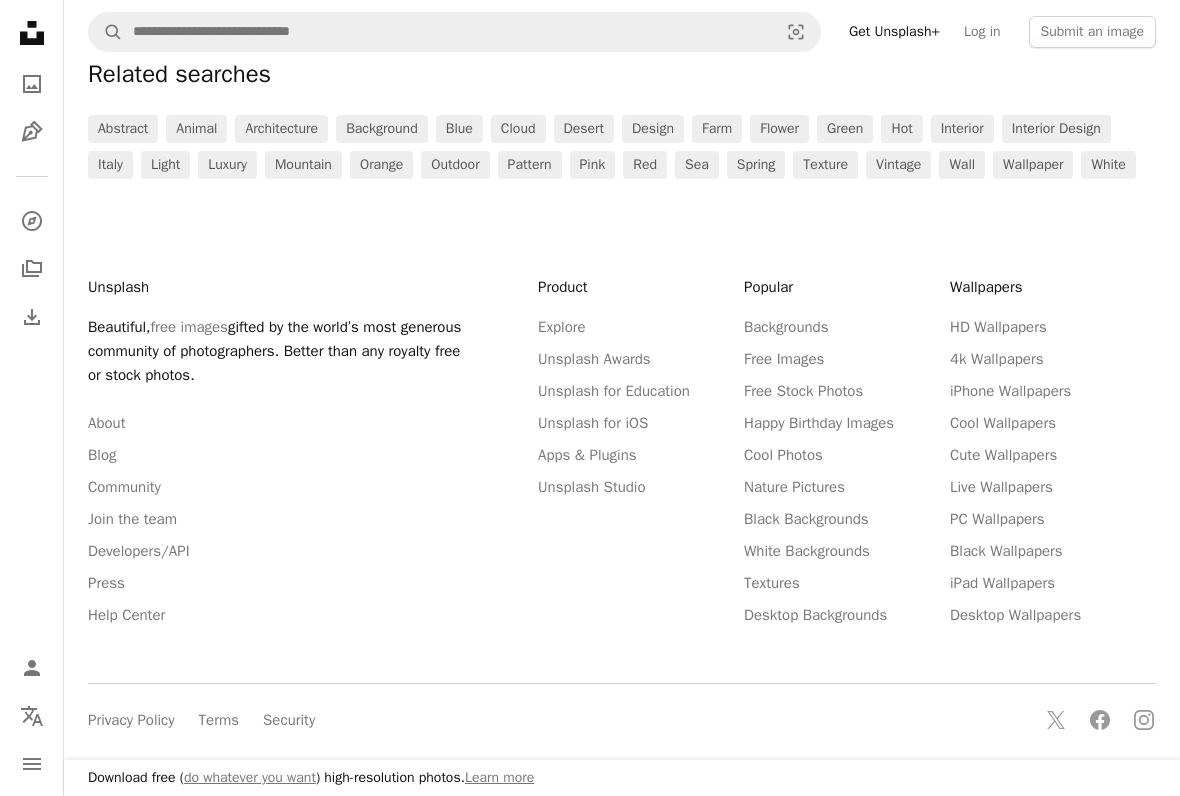 click on "Unsplash logo Unsplash Home" 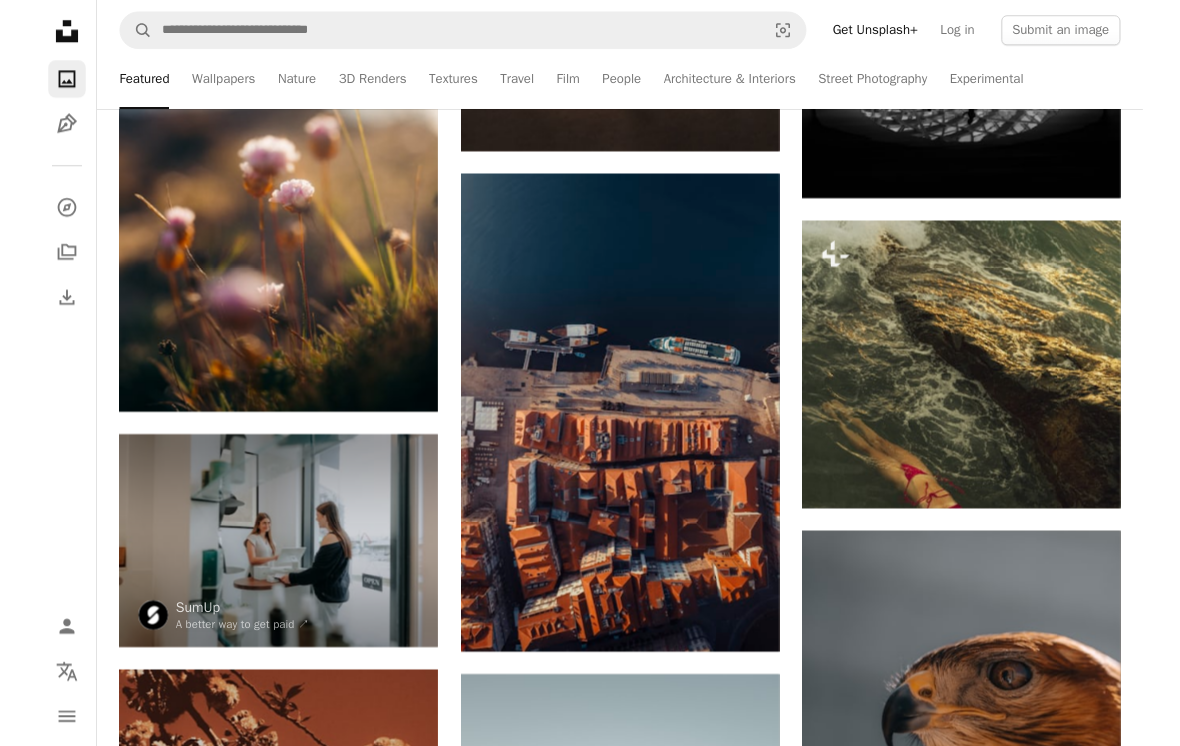 scroll, scrollTop: 1367, scrollLeft: 0, axis: vertical 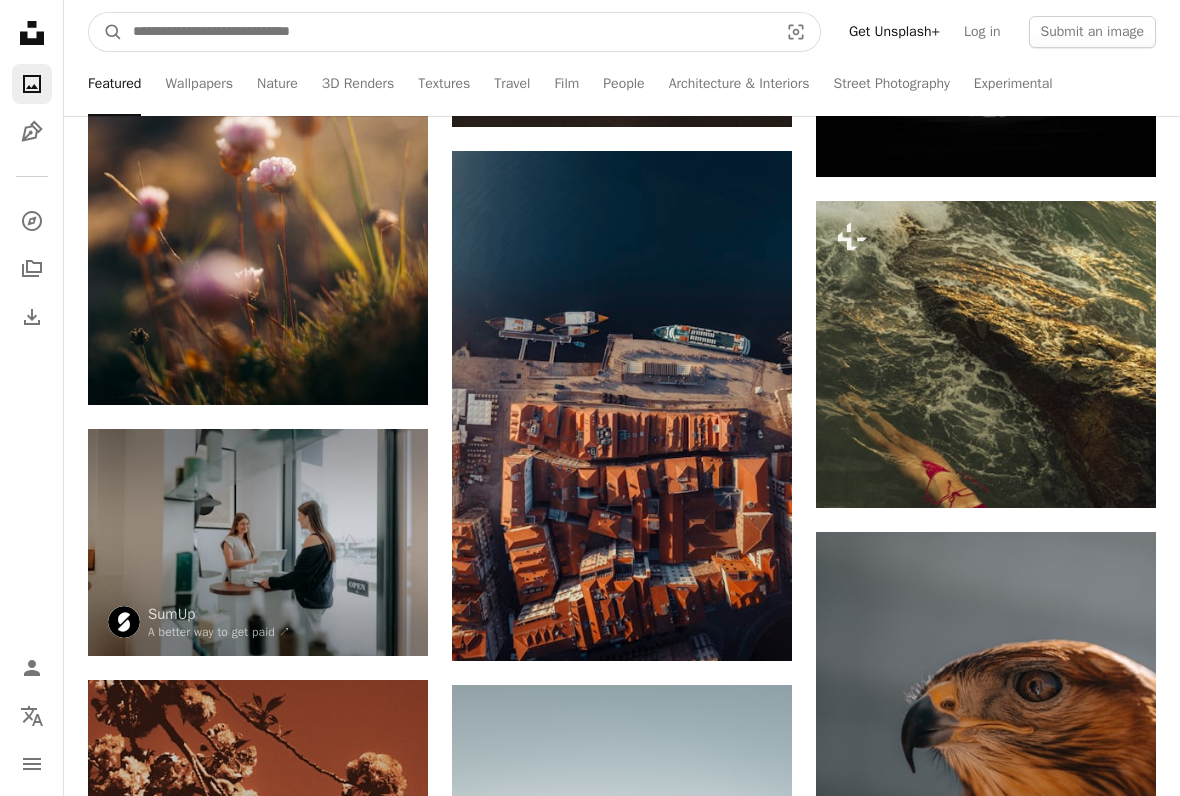 click at bounding box center [447, 32] 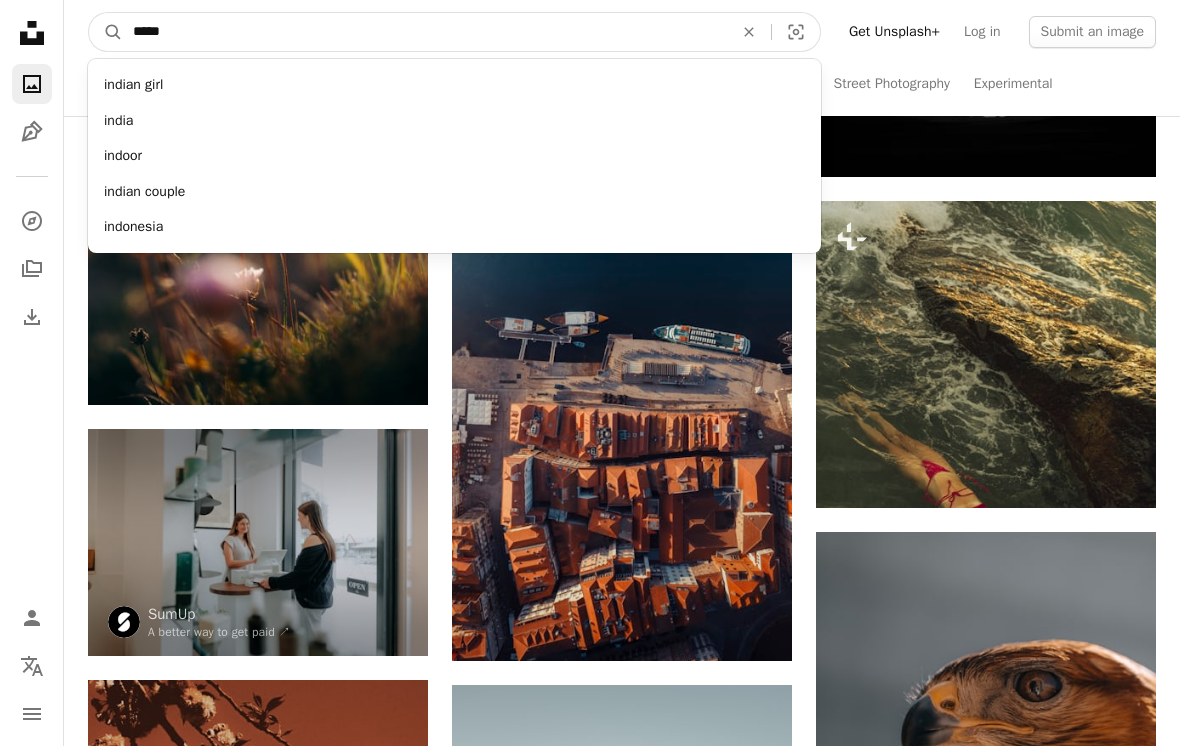 type on "*****" 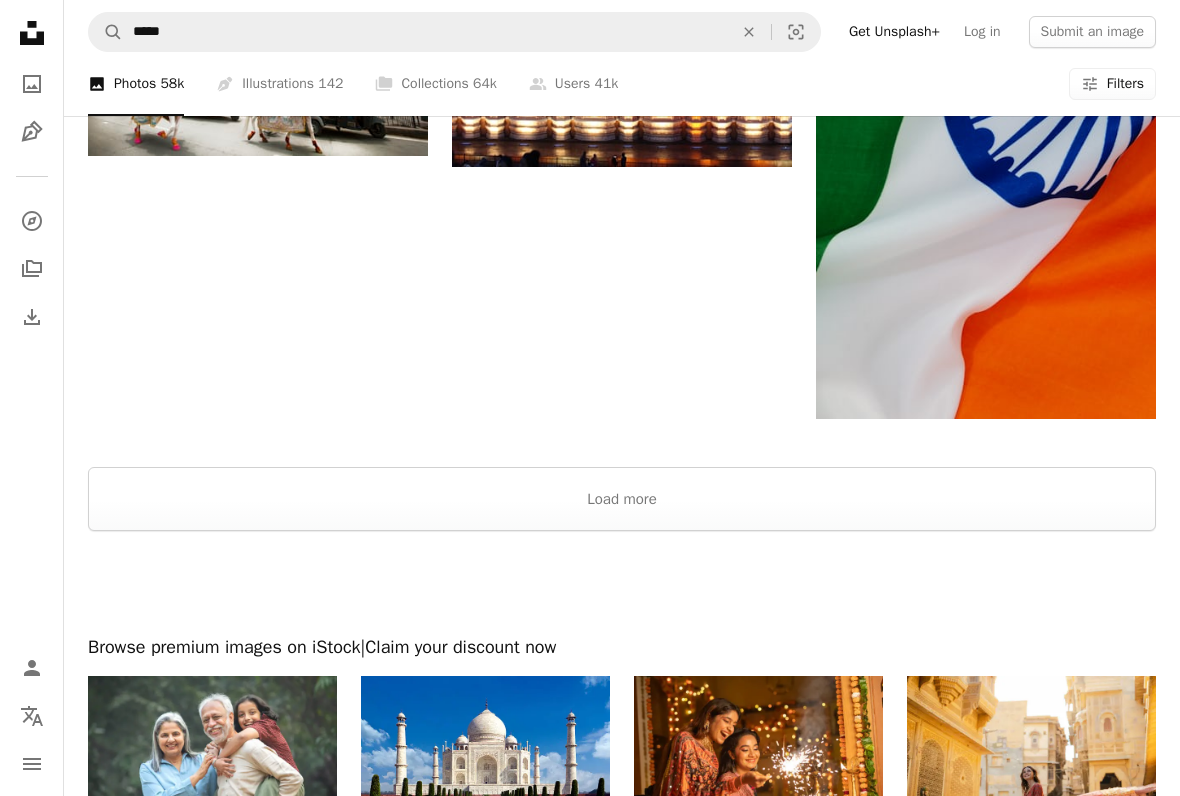 scroll, scrollTop: 2867, scrollLeft: 0, axis: vertical 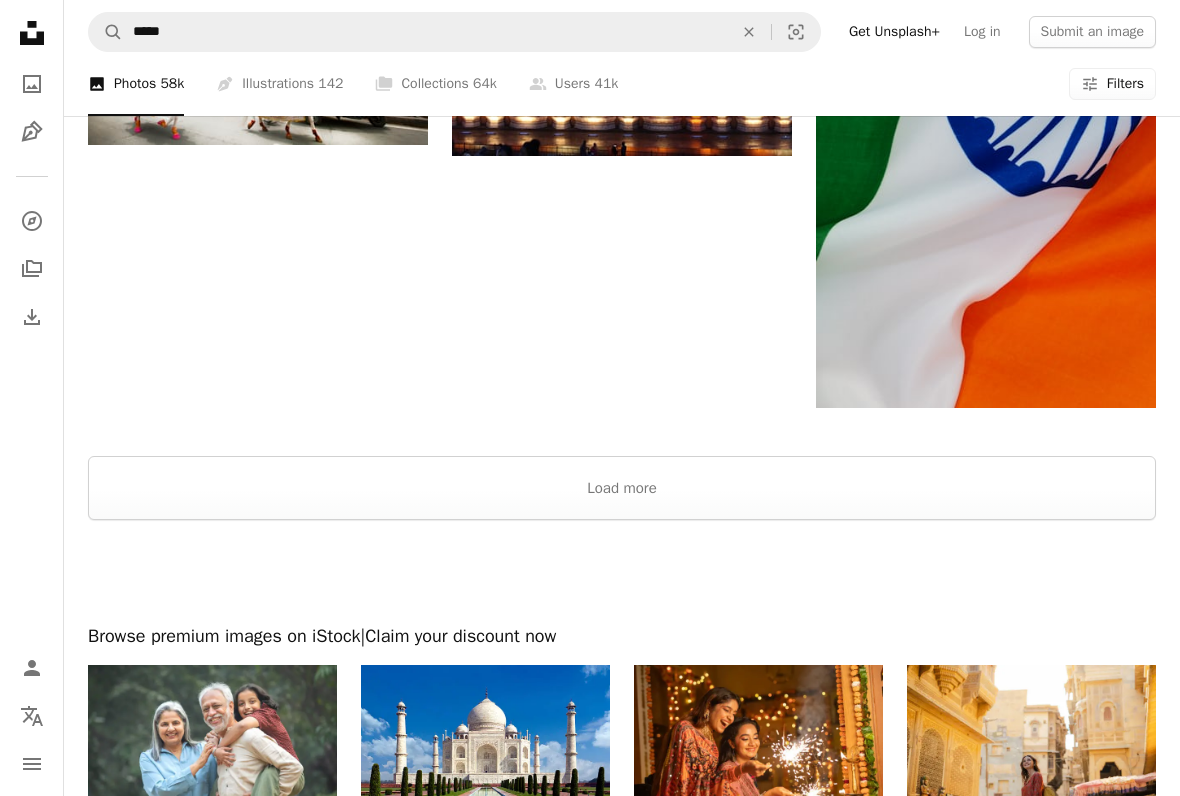 click on "Load more" at bounding box center [622, 488] 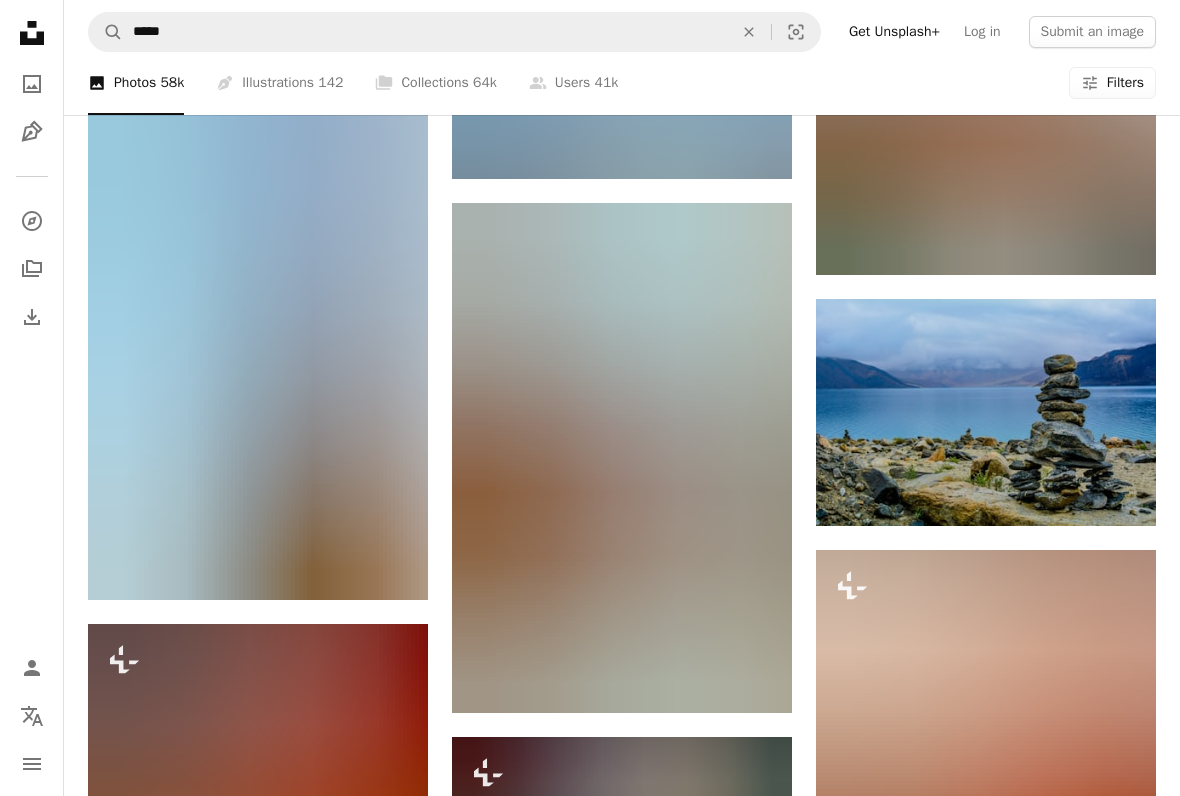 scroll, scrollTop: 23258, scrollLeft: 0, axis: vertical 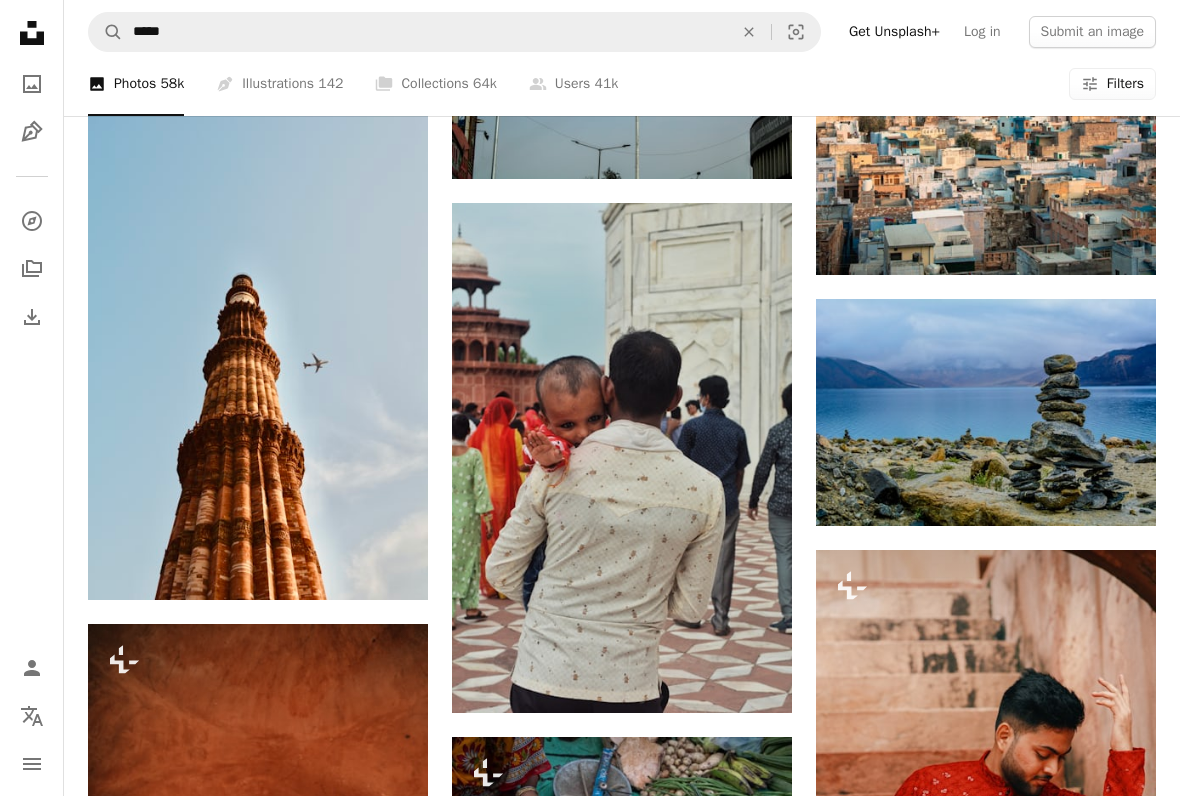 click at bounding box center (986, 412) 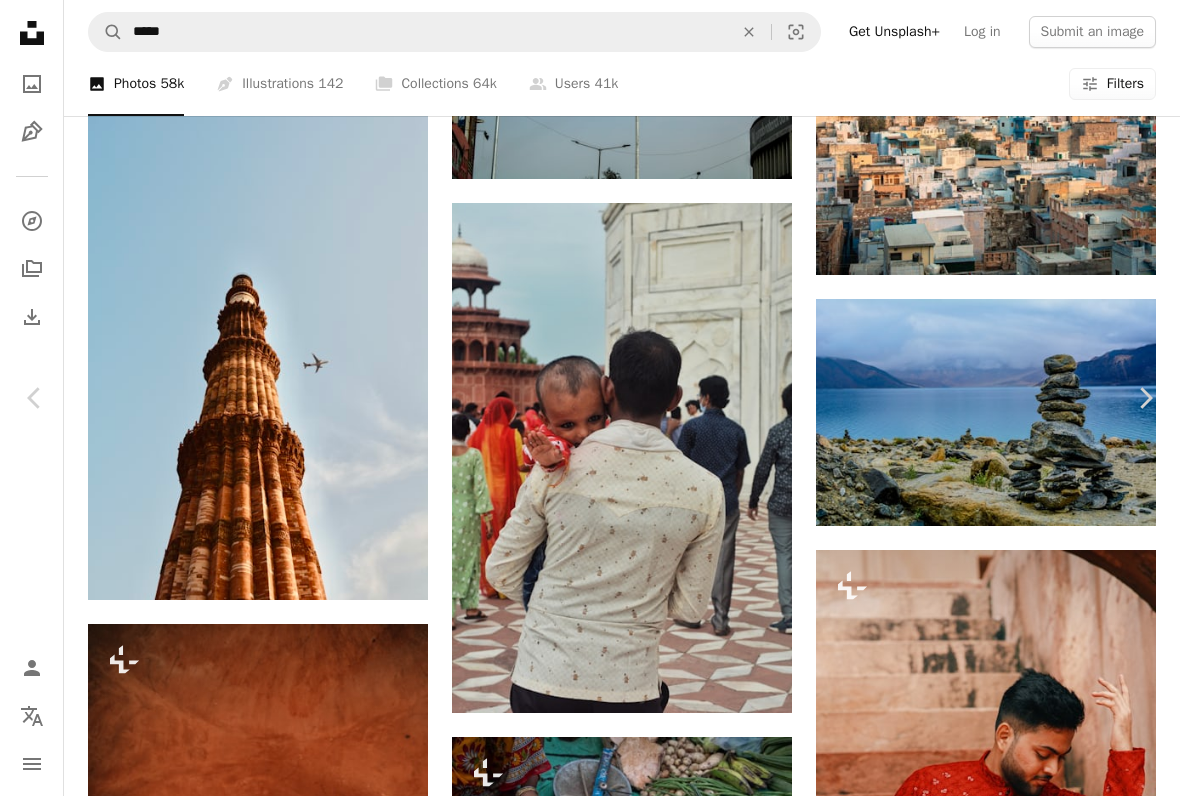 scroll, scrollTop: 0, scrollLeft: 0, axis: both 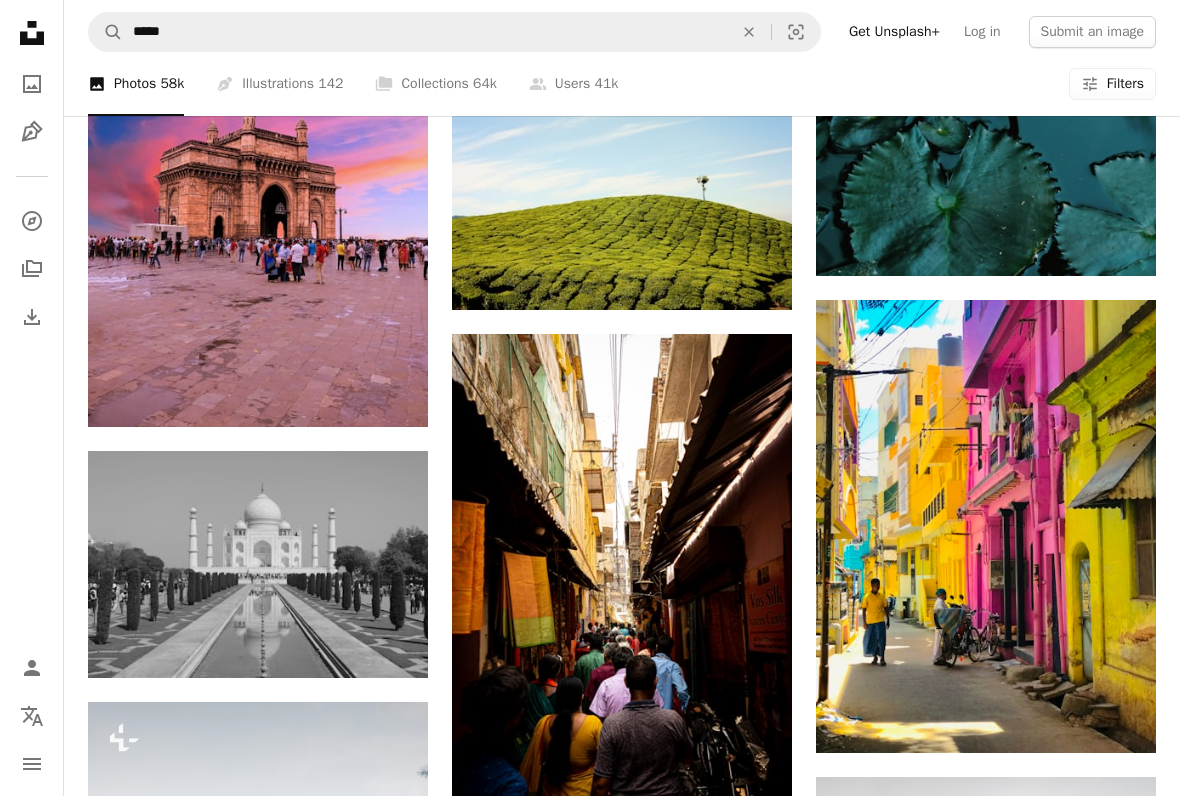 click at bounding box center [622, 196] 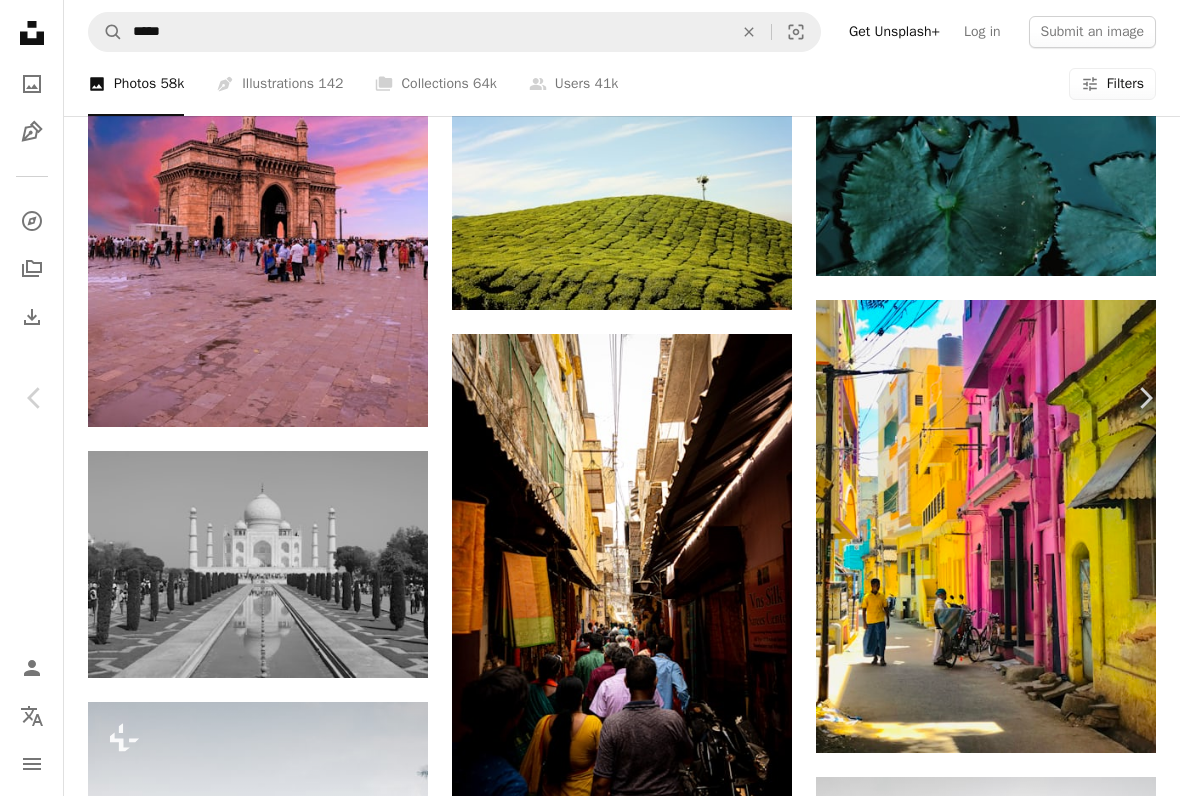 click on "An X shape" at bounding box center (20, 20) 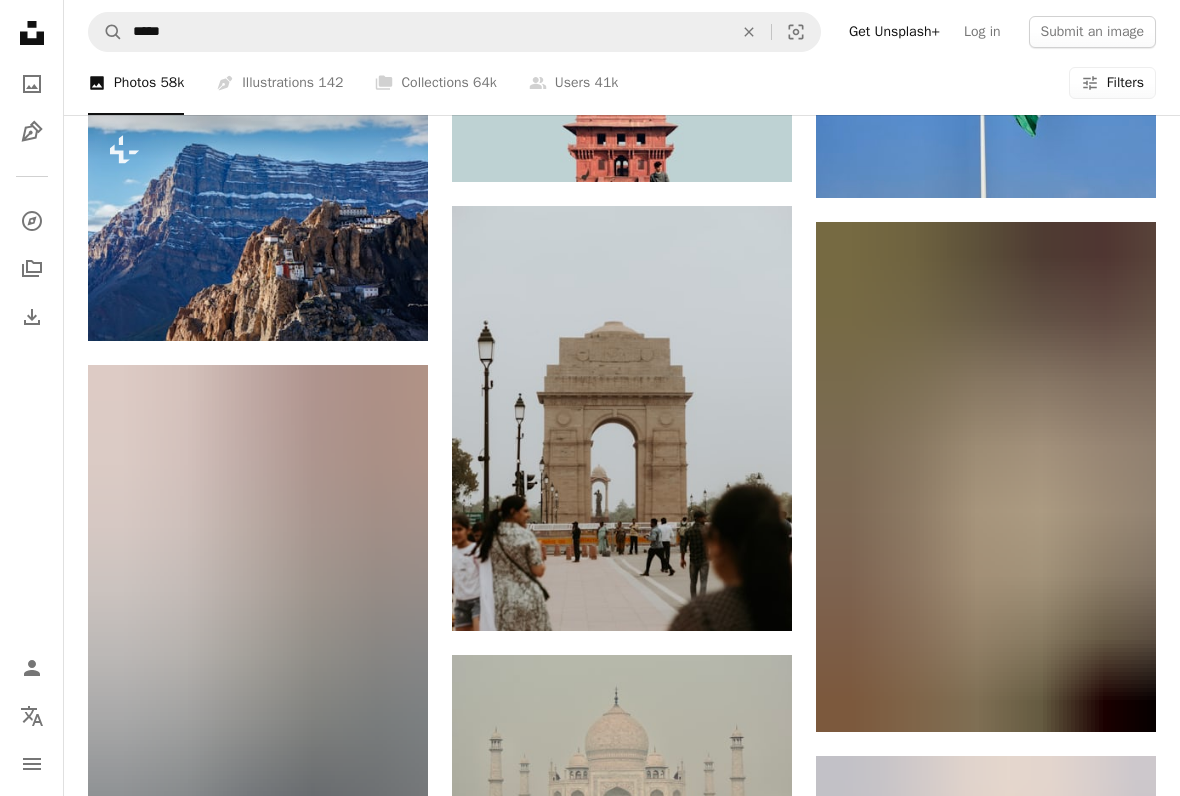 scroll, scrollTop: 28088, scrollLeft: 0, axis: vertical 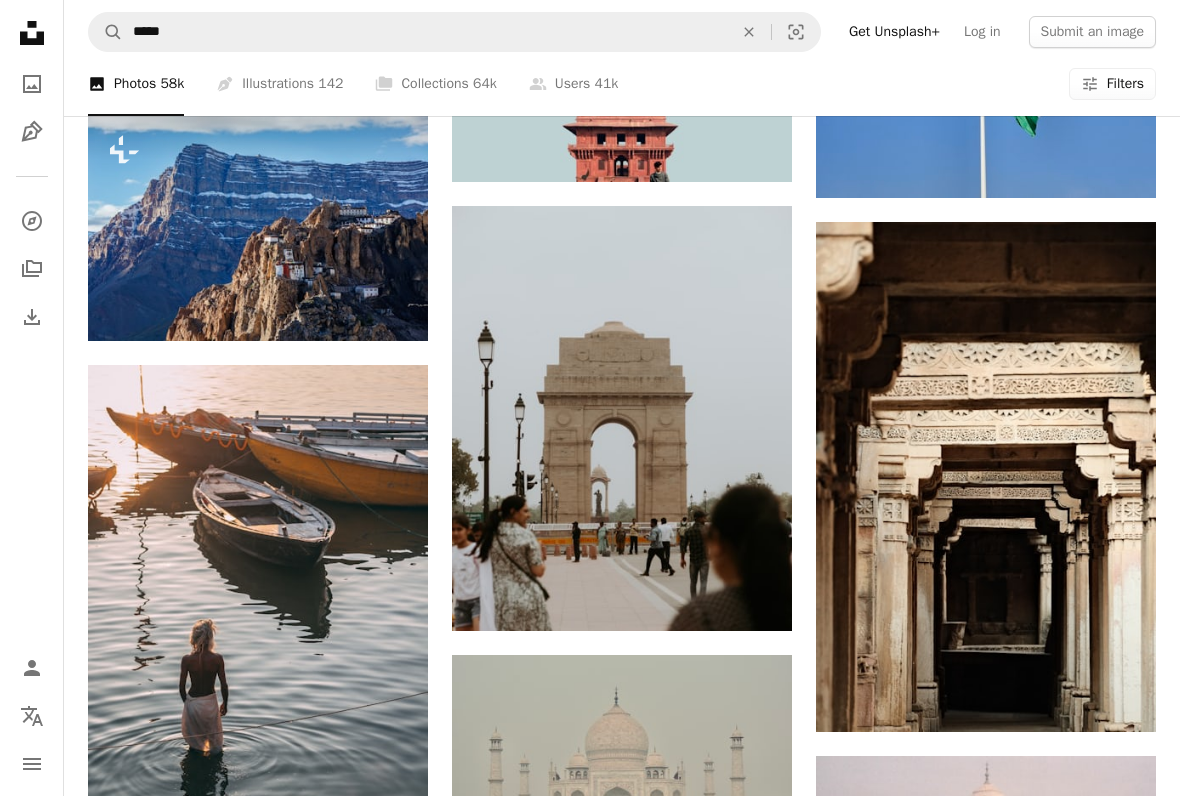 click at bounding box center (258, 227) 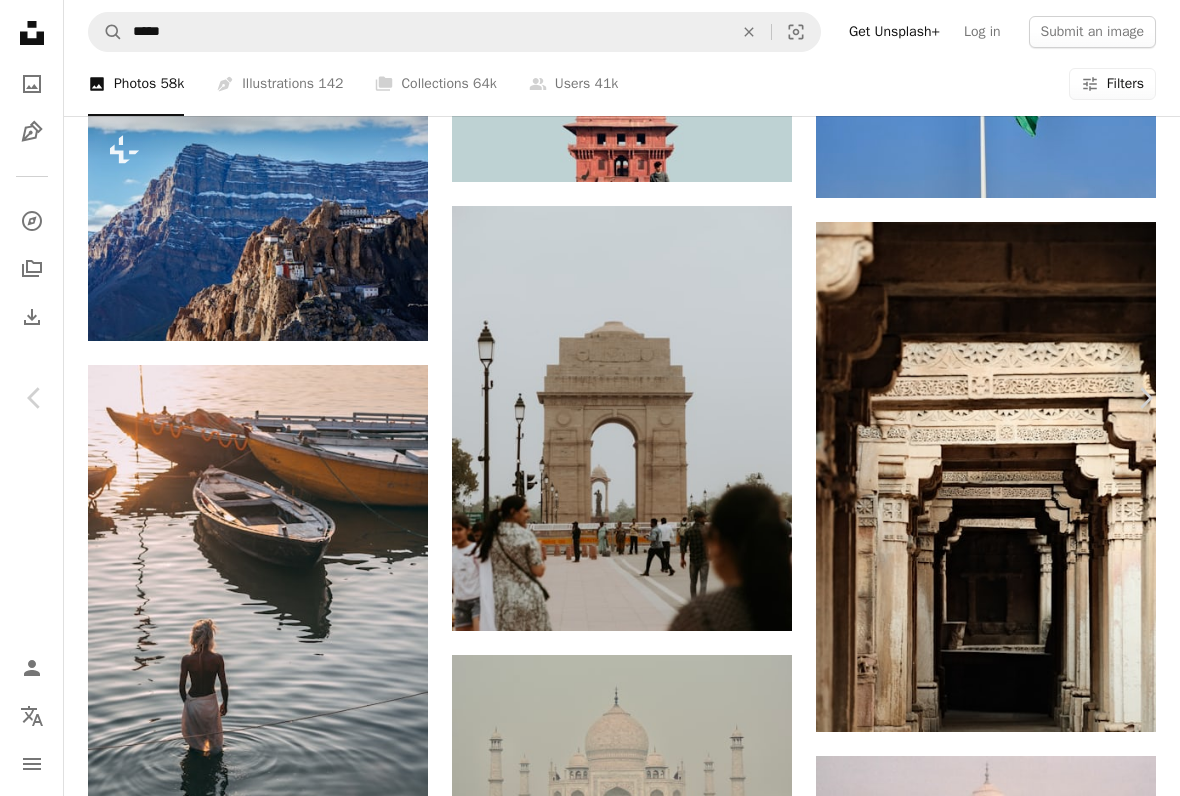 click on "An X shape" at bounding box center [20, 20] 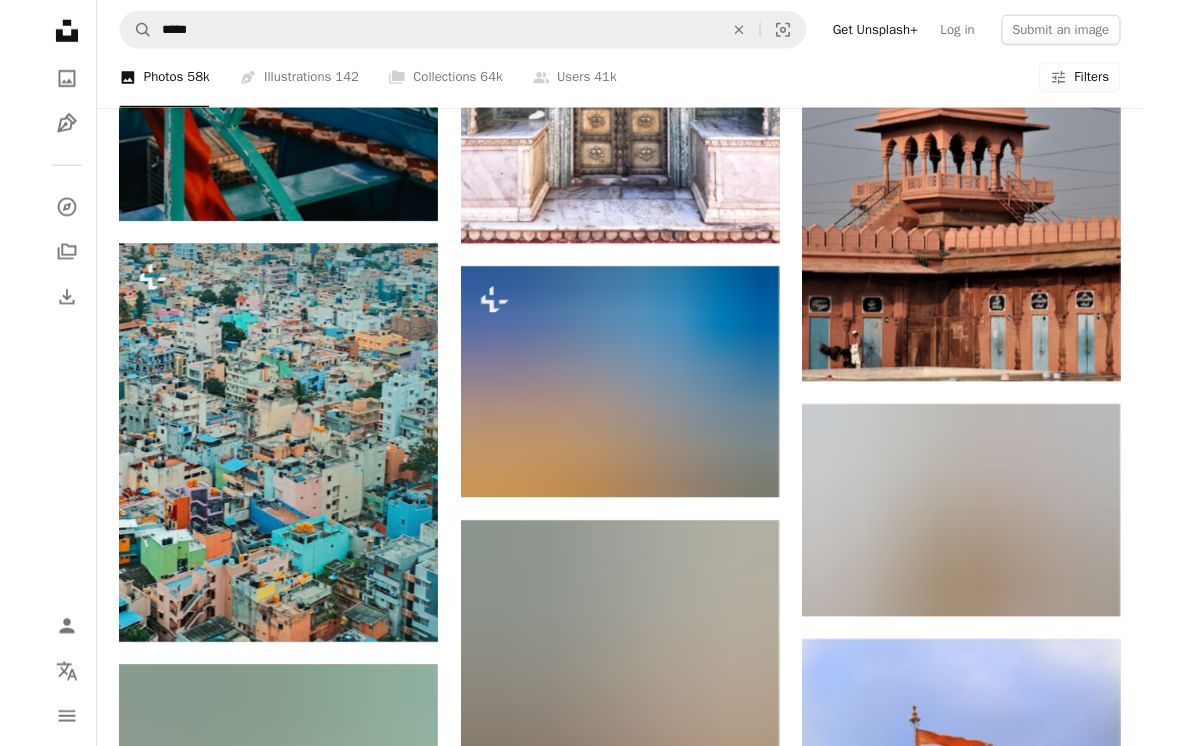 scroll, scrollTop: 30023, scrollLeft: 0, axis: vertical 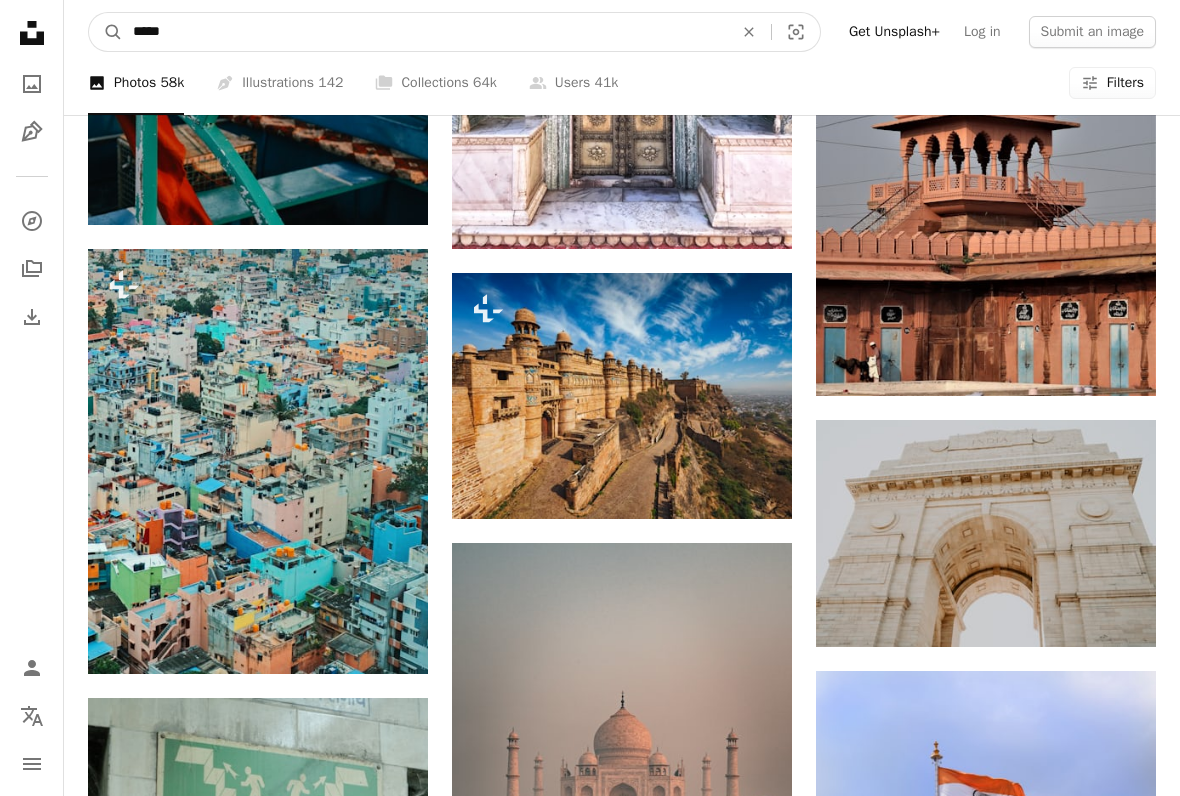 click on "*****" at bounding box center (425, 32) 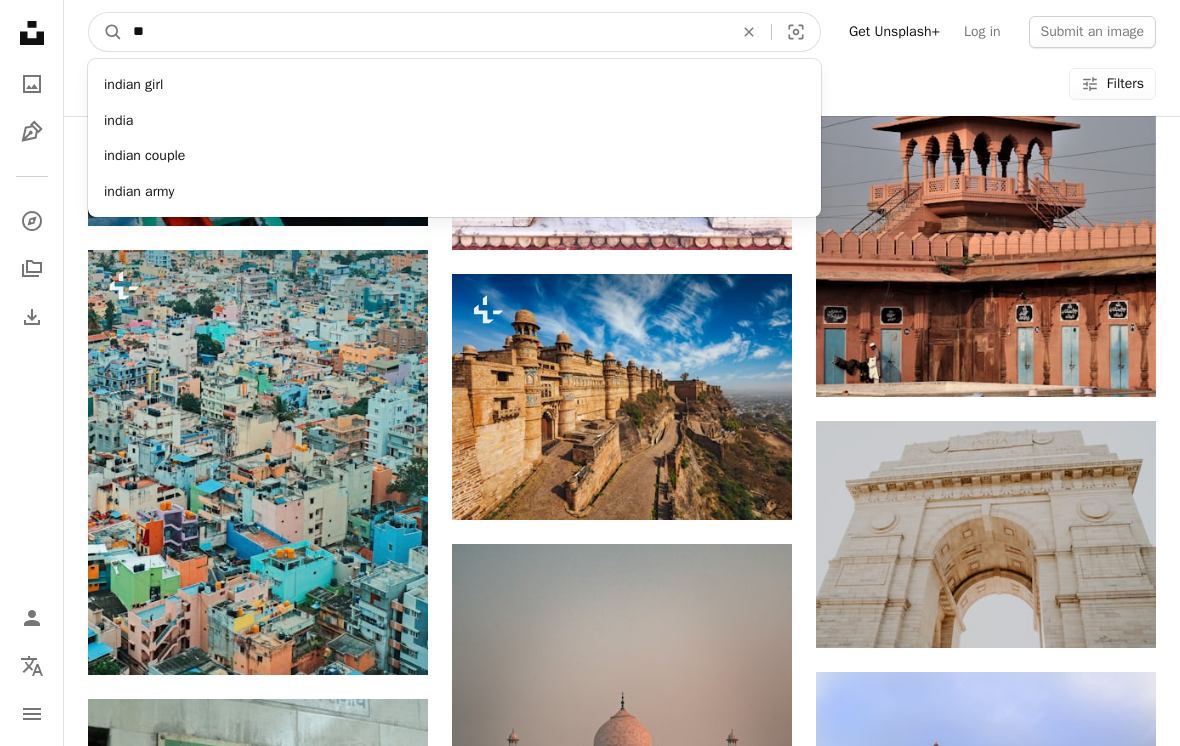 type on "*" 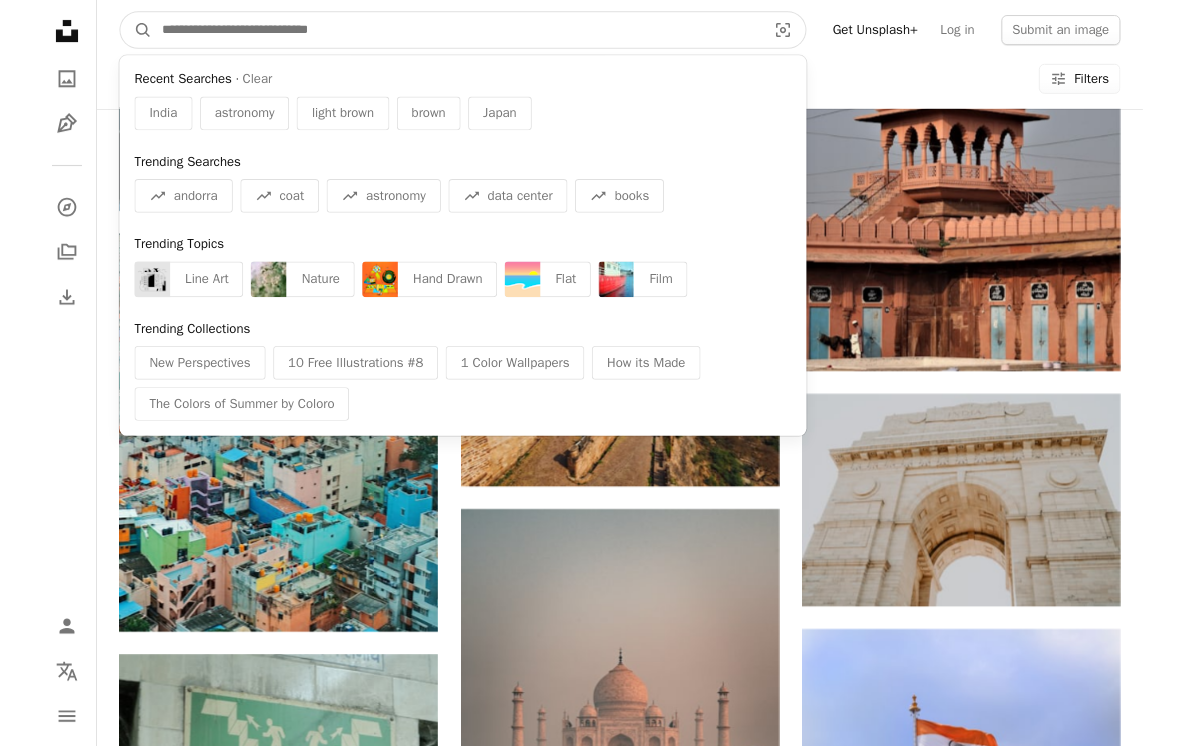 scroll, scrollTop: 30023, scrollLeft: 0, axis: vertical 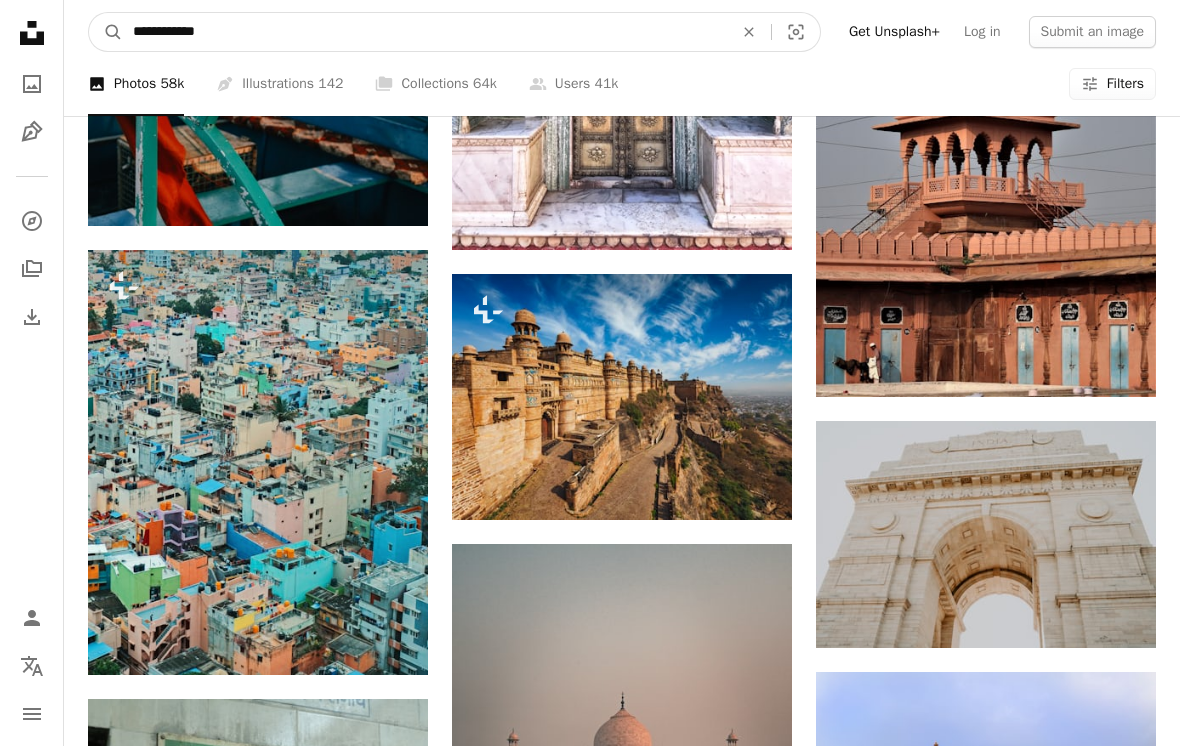 type on "**********" 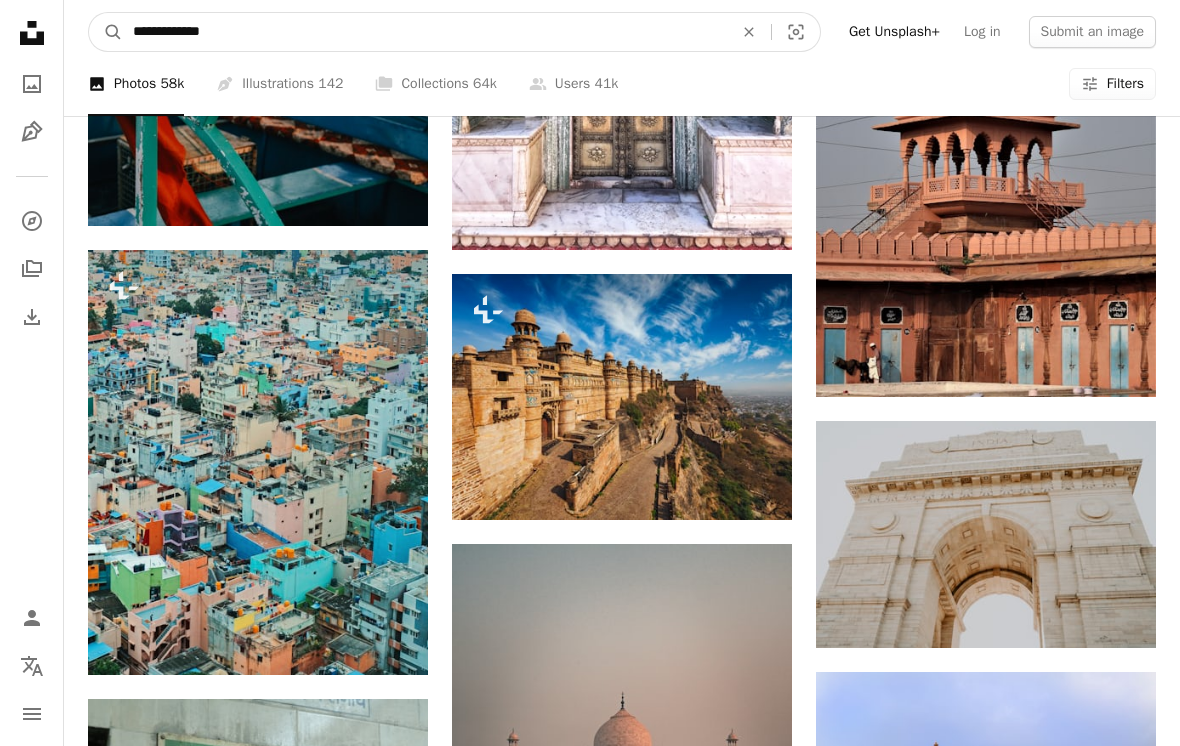 click on "A magnifying glass" at bounding box center (106, 32) 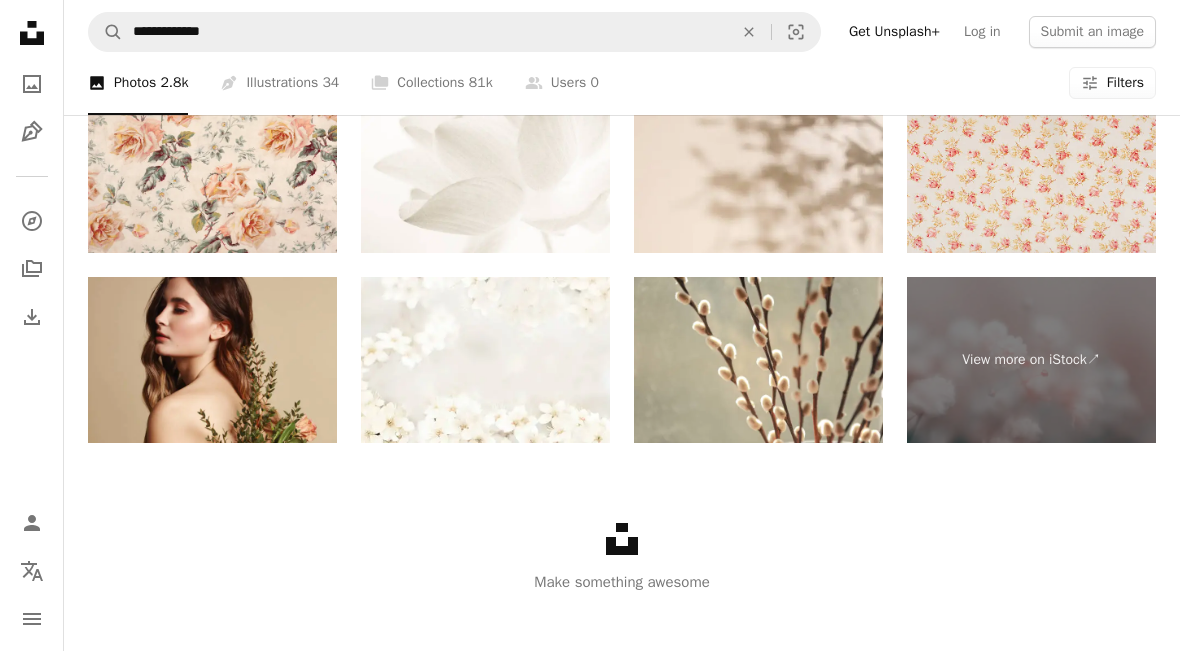 scroll, scrollTop: 4311, scrollLeft: 0, axis: vertical 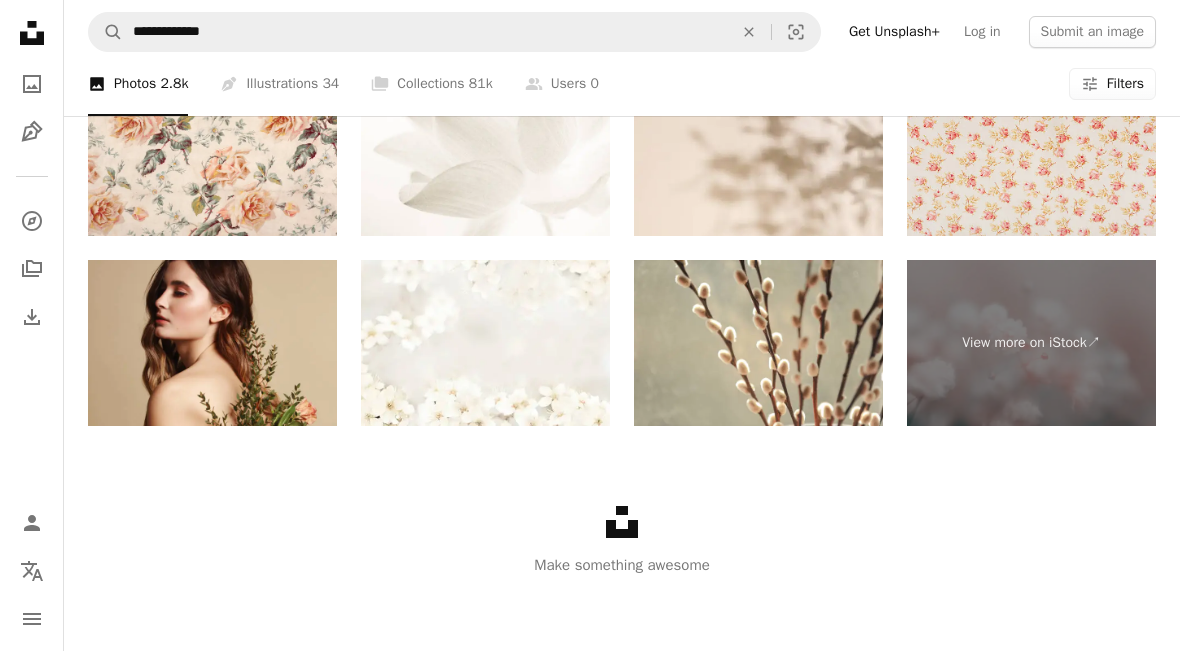 click on "Unsplash logo" 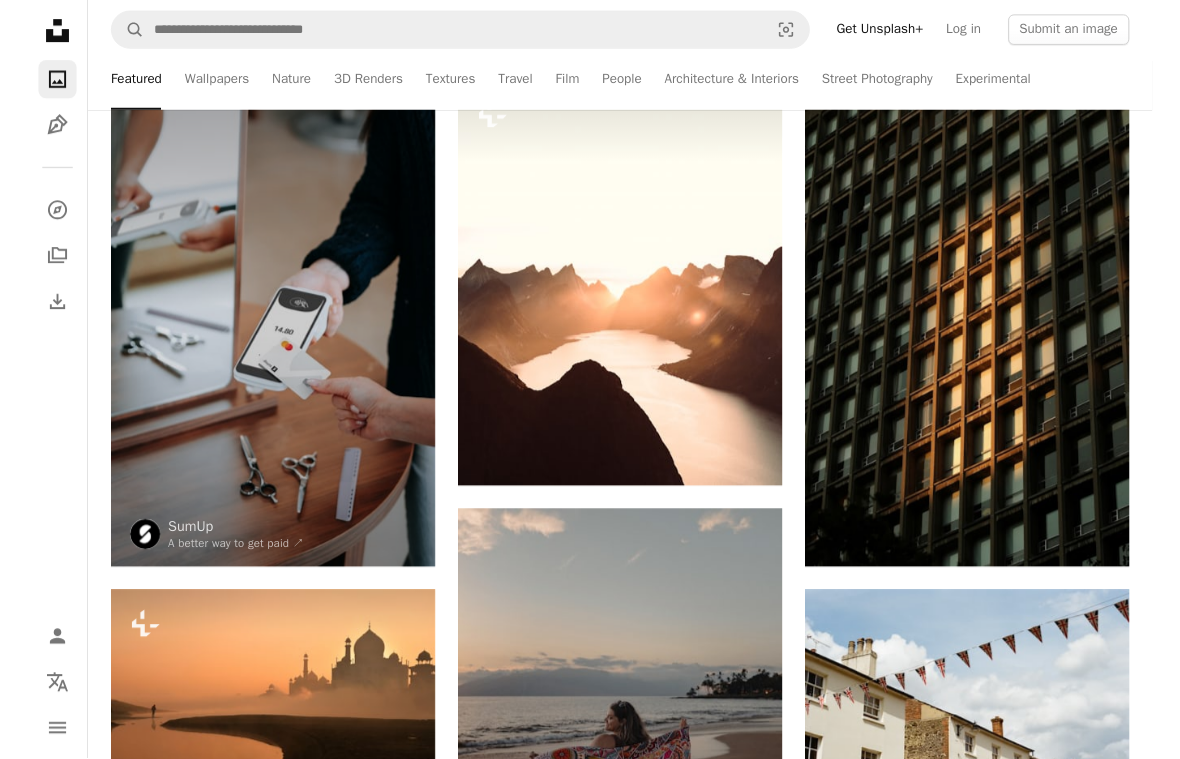 scroll, scrollTop: 0, scrollLeft: 0, axis: both 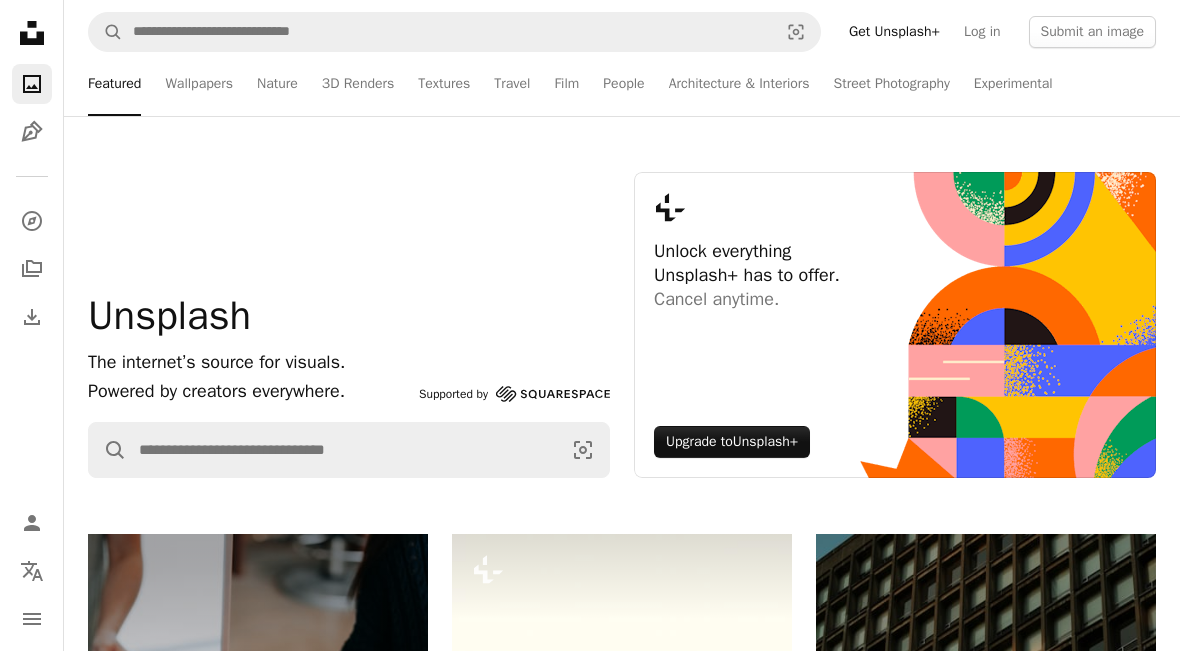 click on "A magnifying glass" at bounding box center (106, 32) 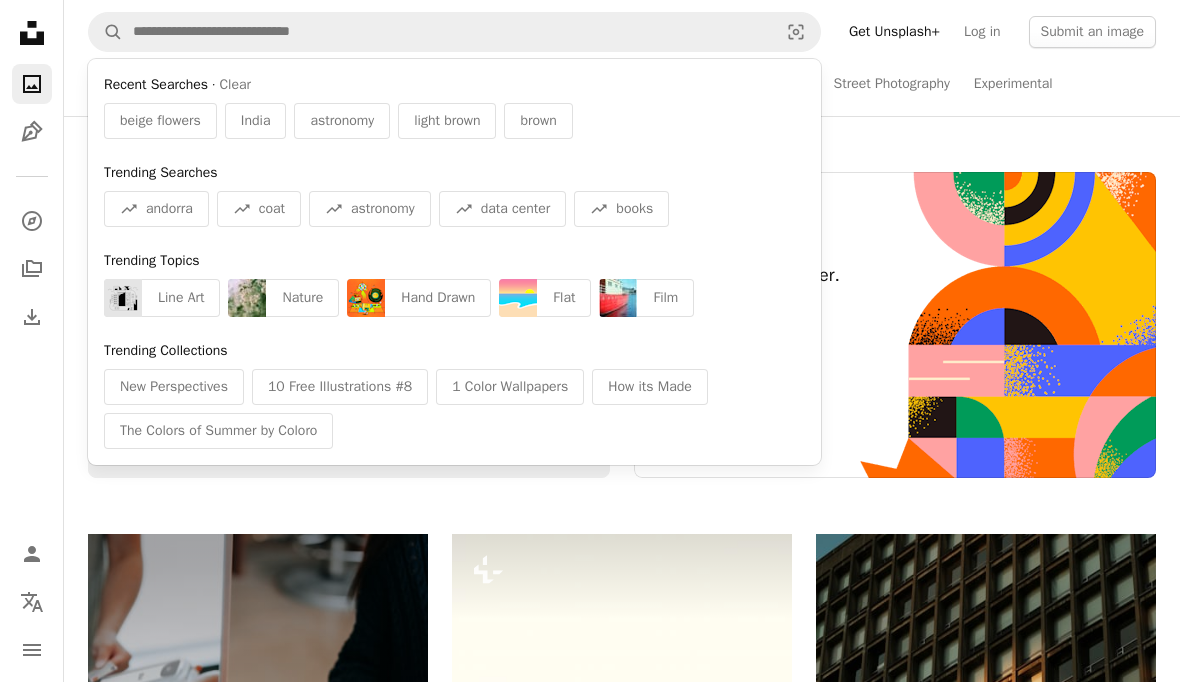 click on "beige flowers" at bounding box center [160, 121] 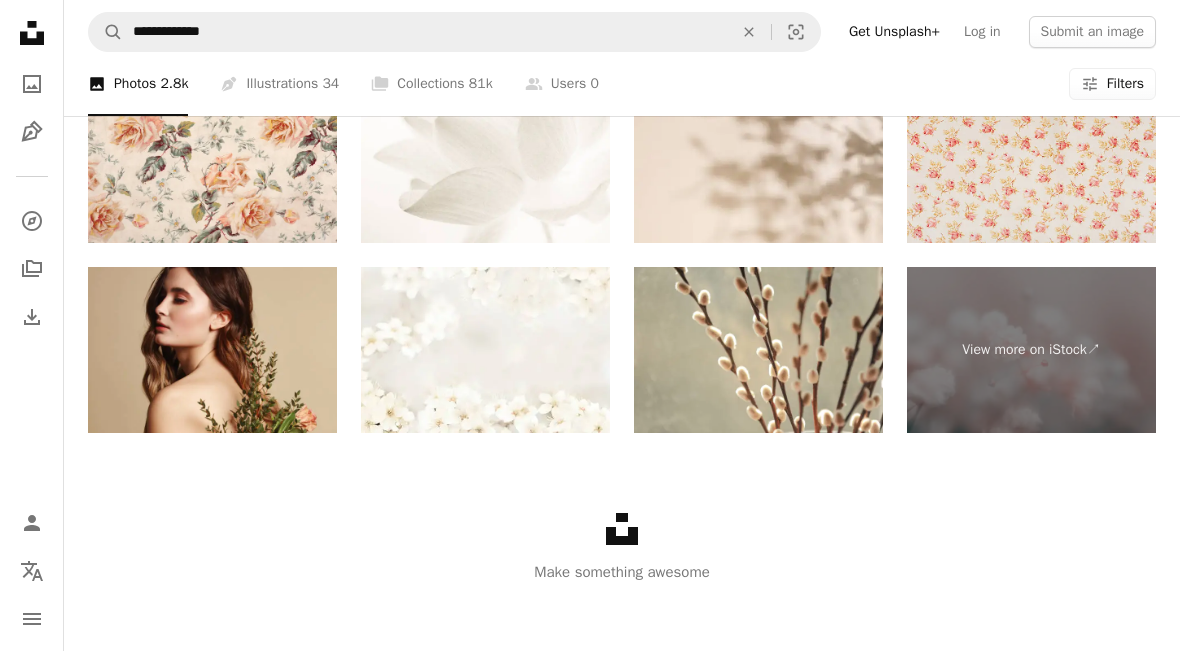 scroll, scrollTop: 4311, scrollLeft: 0, axis: vertical 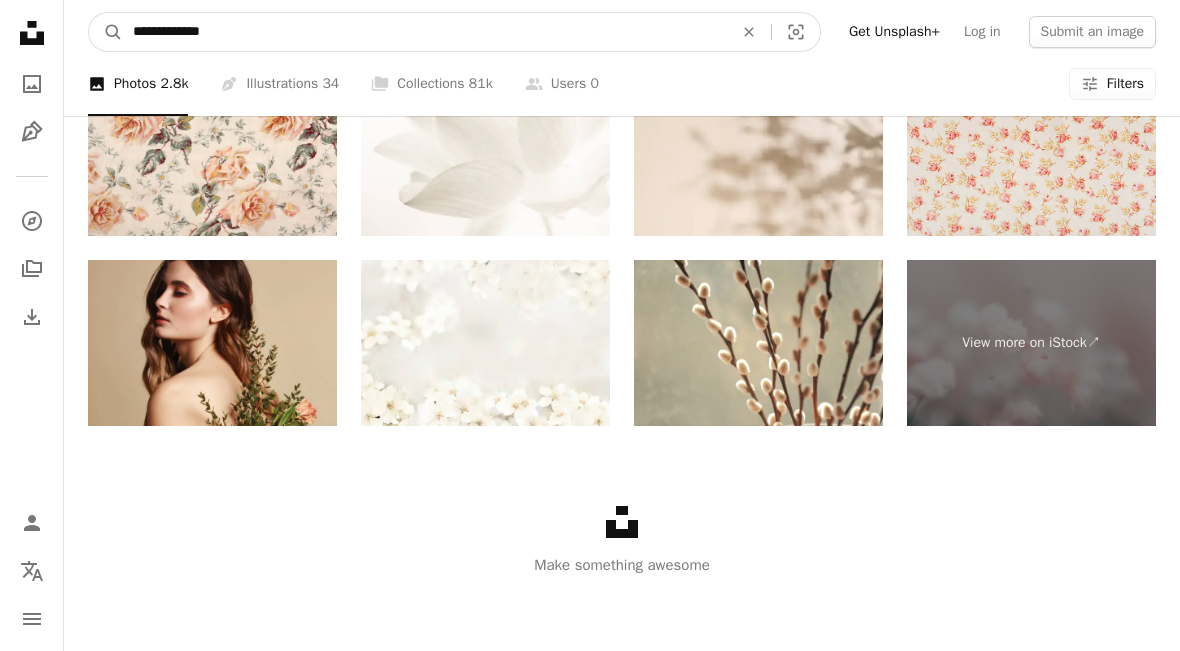 click on "**********" at bounding box center [425, 32] 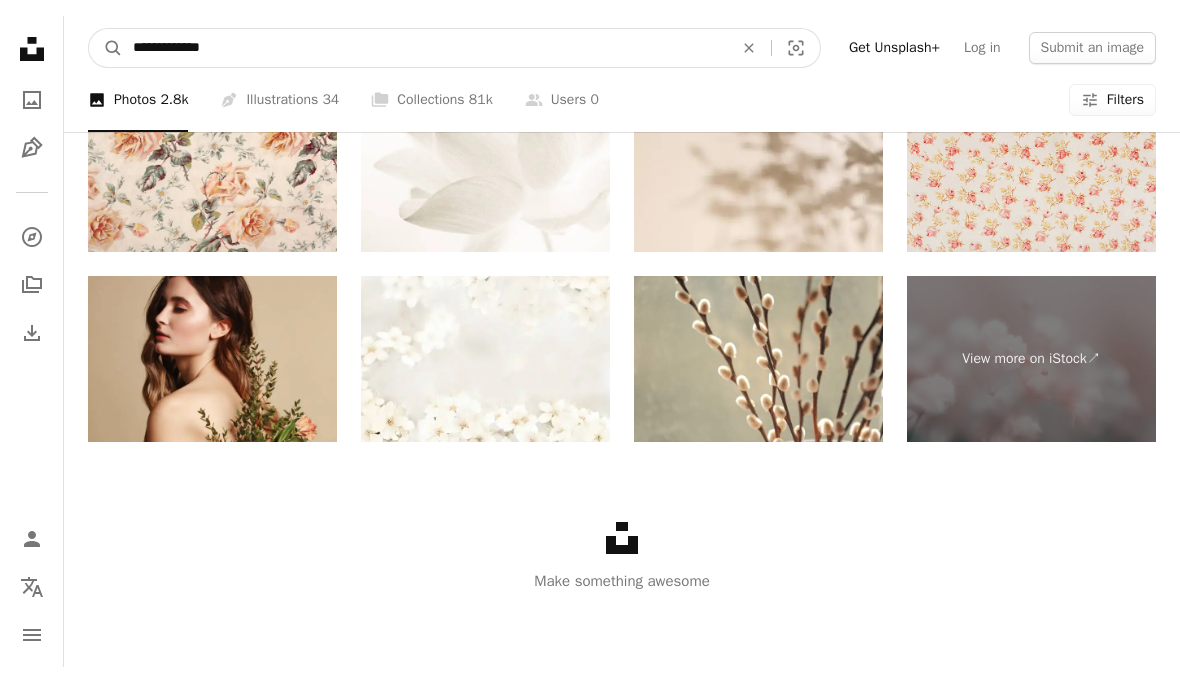 scroll, scrollTop: 4280, scrollLeft: 0, axis: vertical 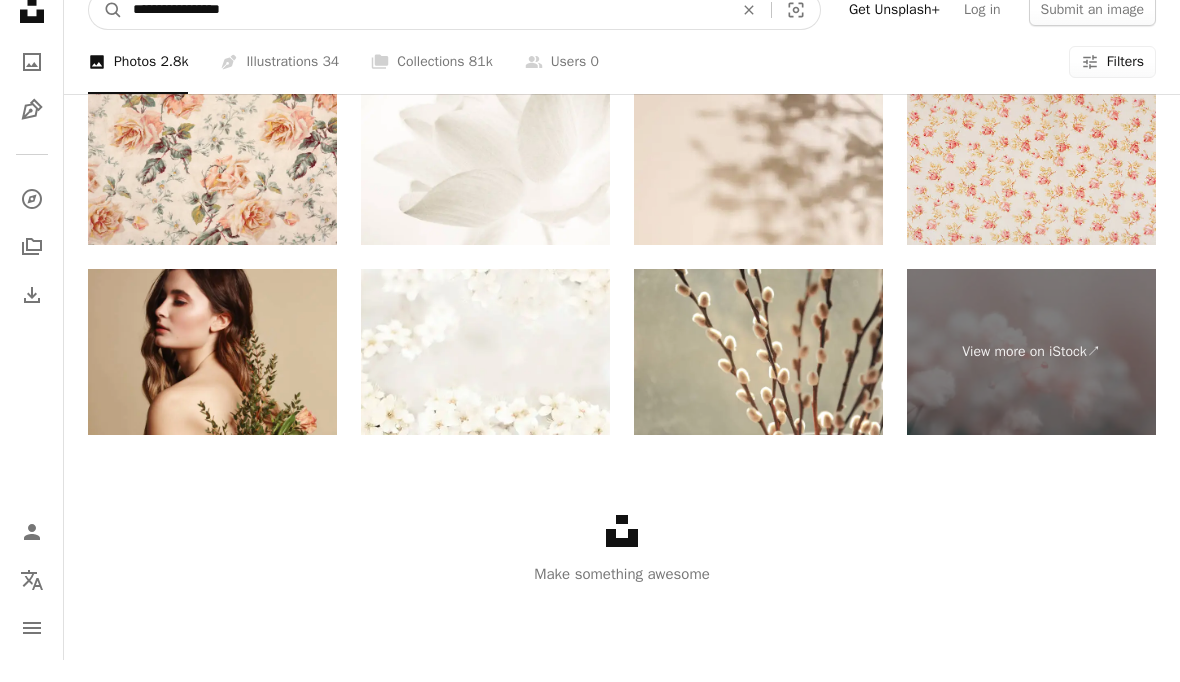 type on "**********" 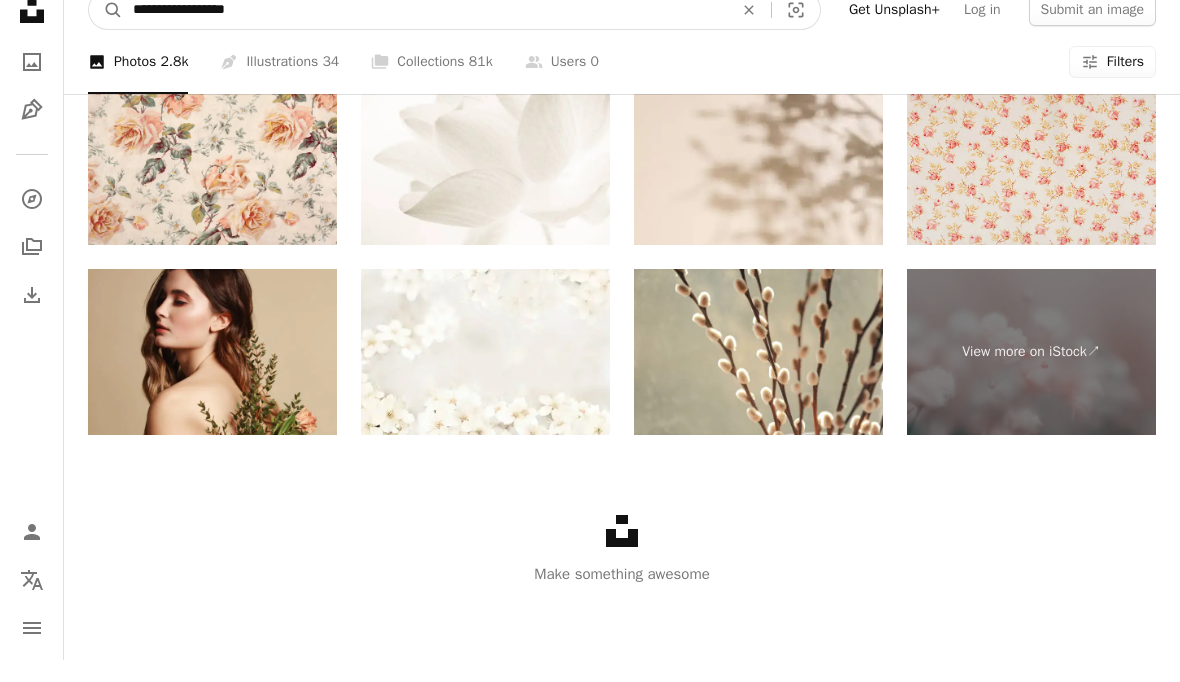 click on "A magnifying glass" at bounding box center [106, 32] 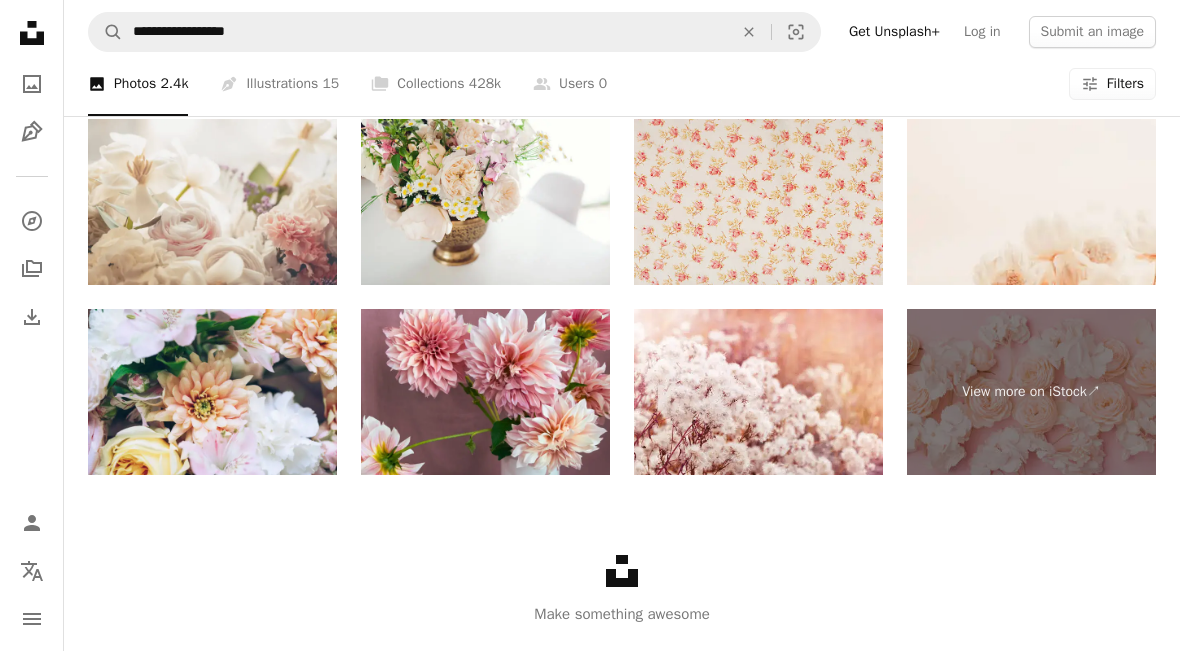 scroll, scrollTop: 3542, scrollLeft: 0, axis: vertical 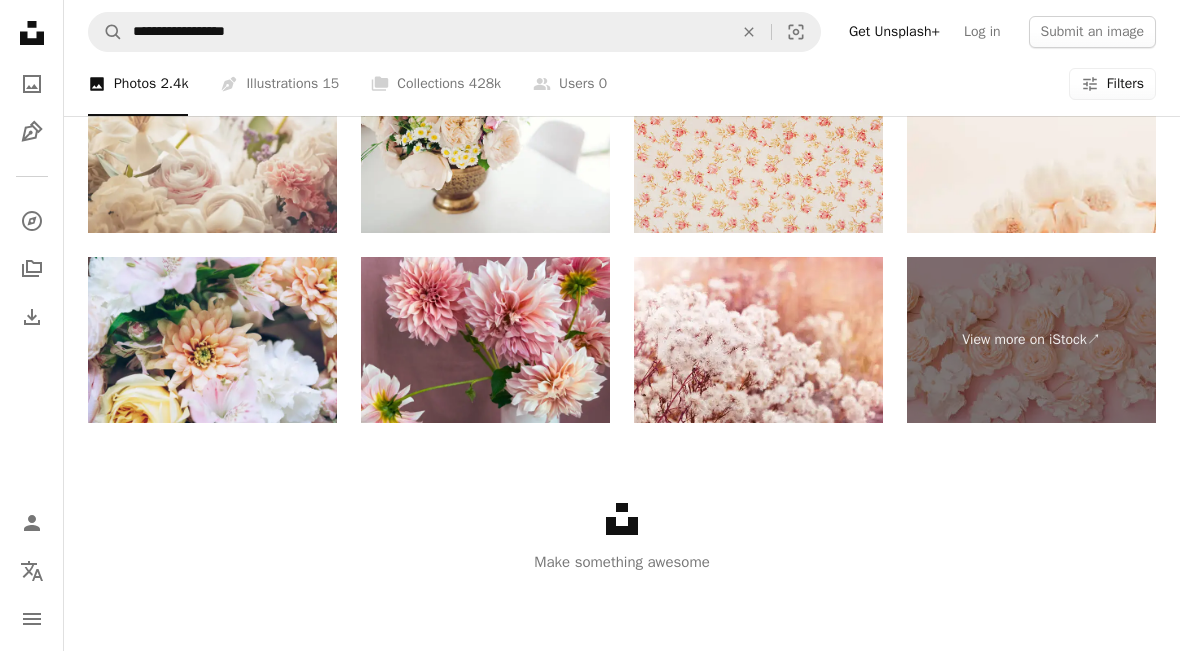 click on "Unsplash logo Make something awesome" at bounding box center (622, 538) 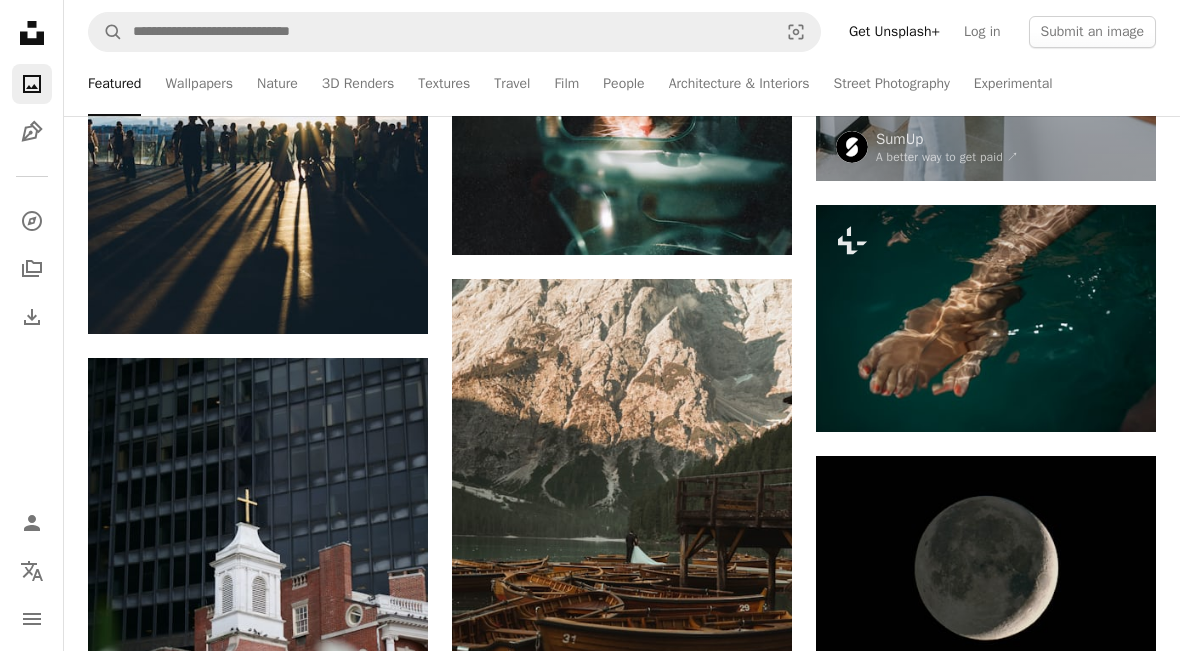 scroll, scrollTop: 0, scrollLeft: 0, axis: both 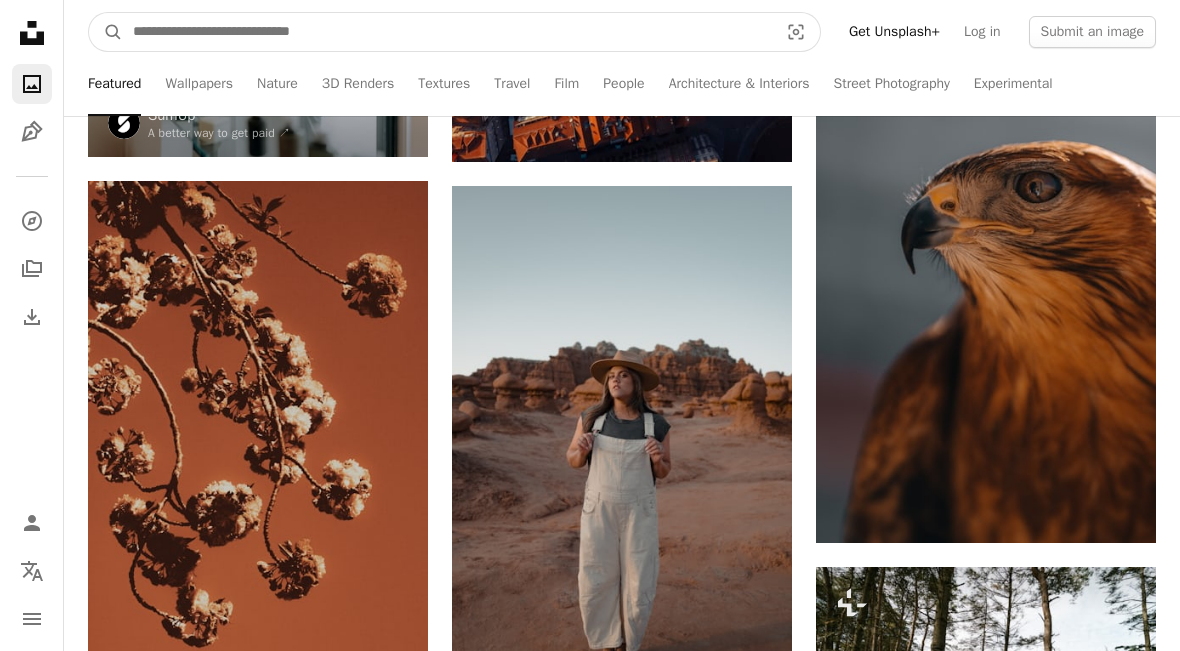 click at bounding box center [447, 32] 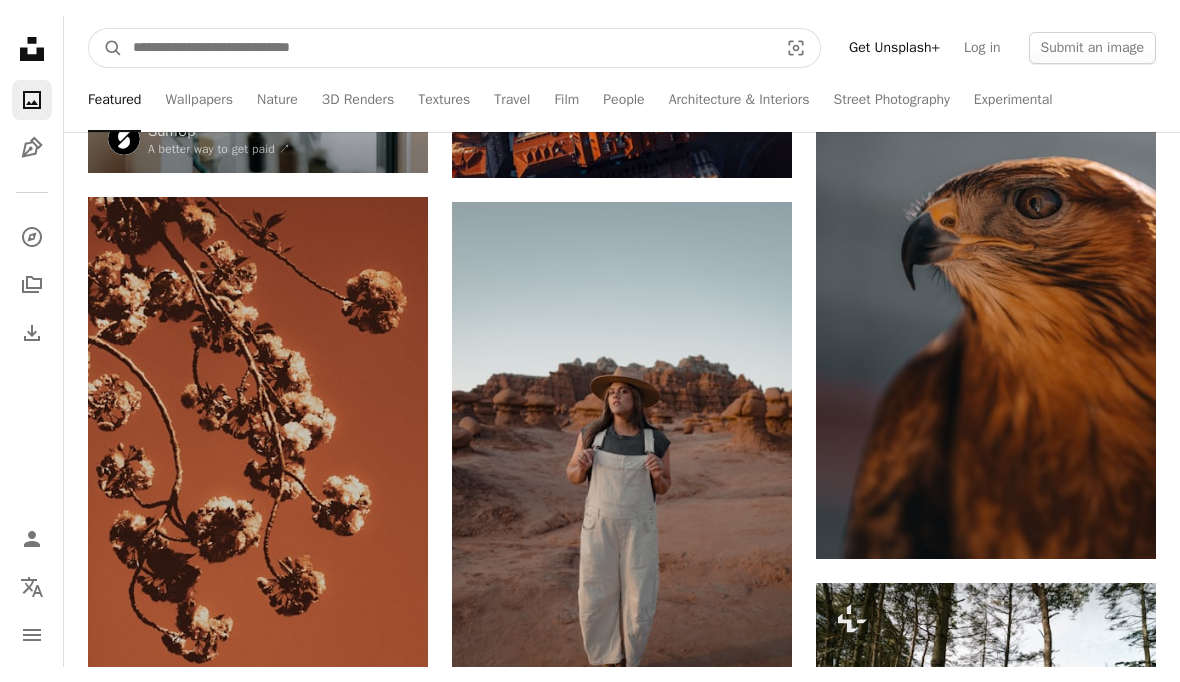 scroll, scrollTop: 1865, scrollLeft: 0, axis: vertical 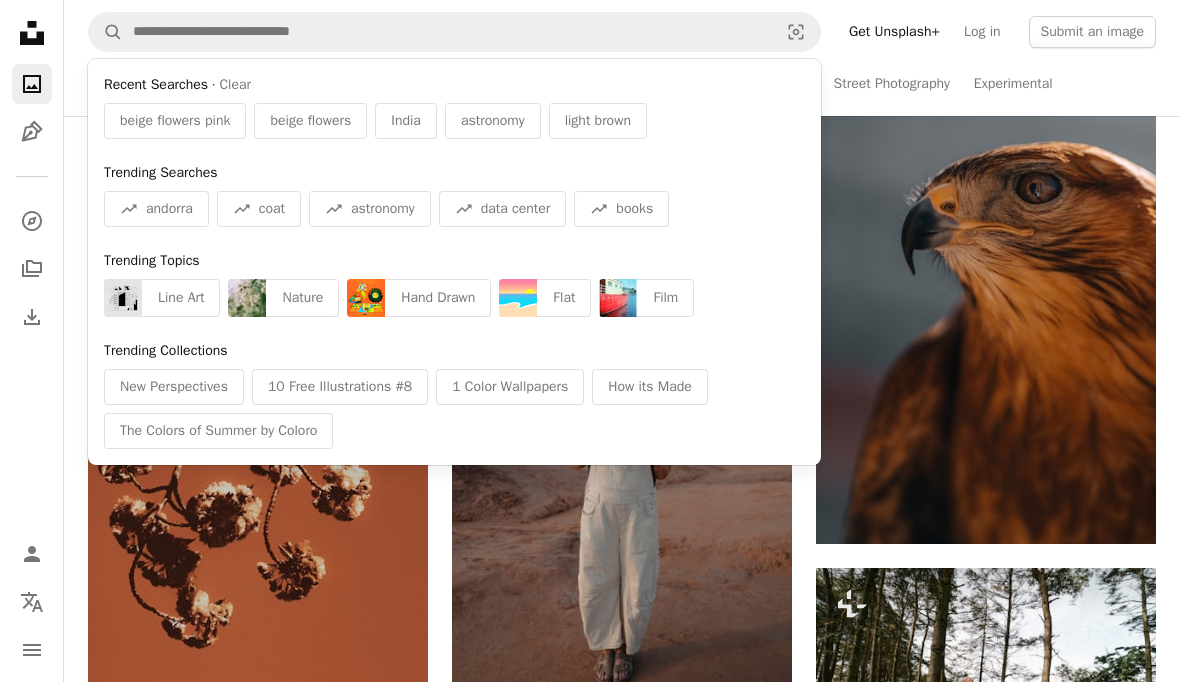 click on "beige flowers" at bounding box center [310, 121] 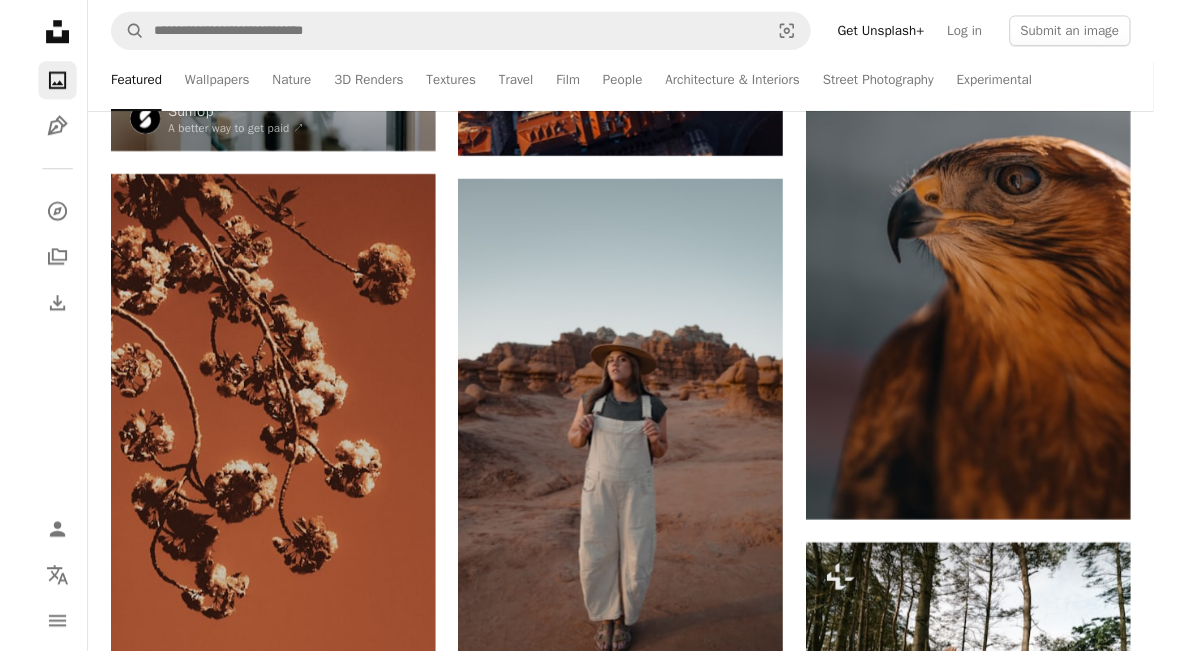scroll, scrollTop: 0, scrollLeft: 0, axis: both 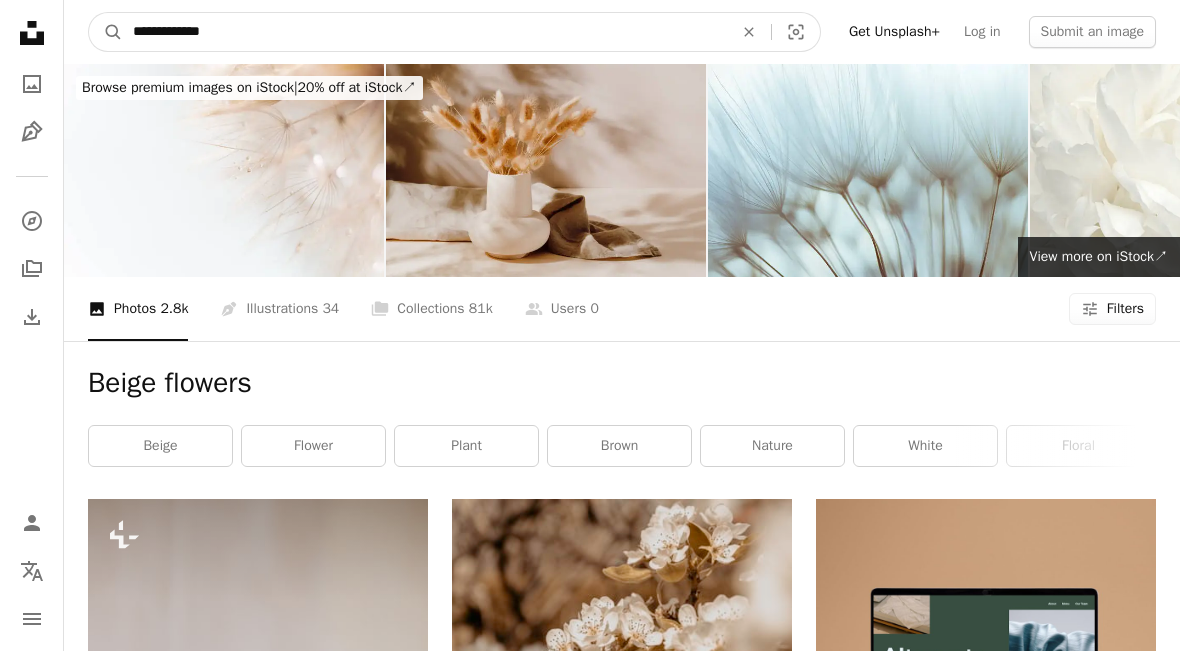 click on "**********" at bounding box center [425, 32] 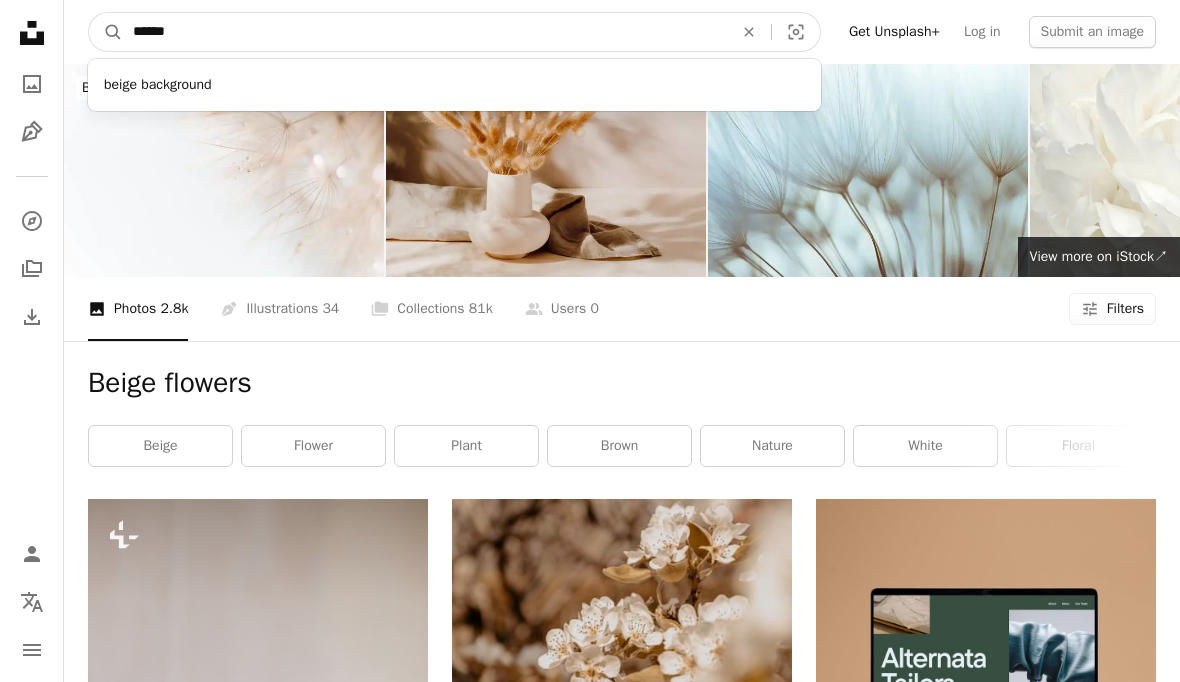 type on "*****" 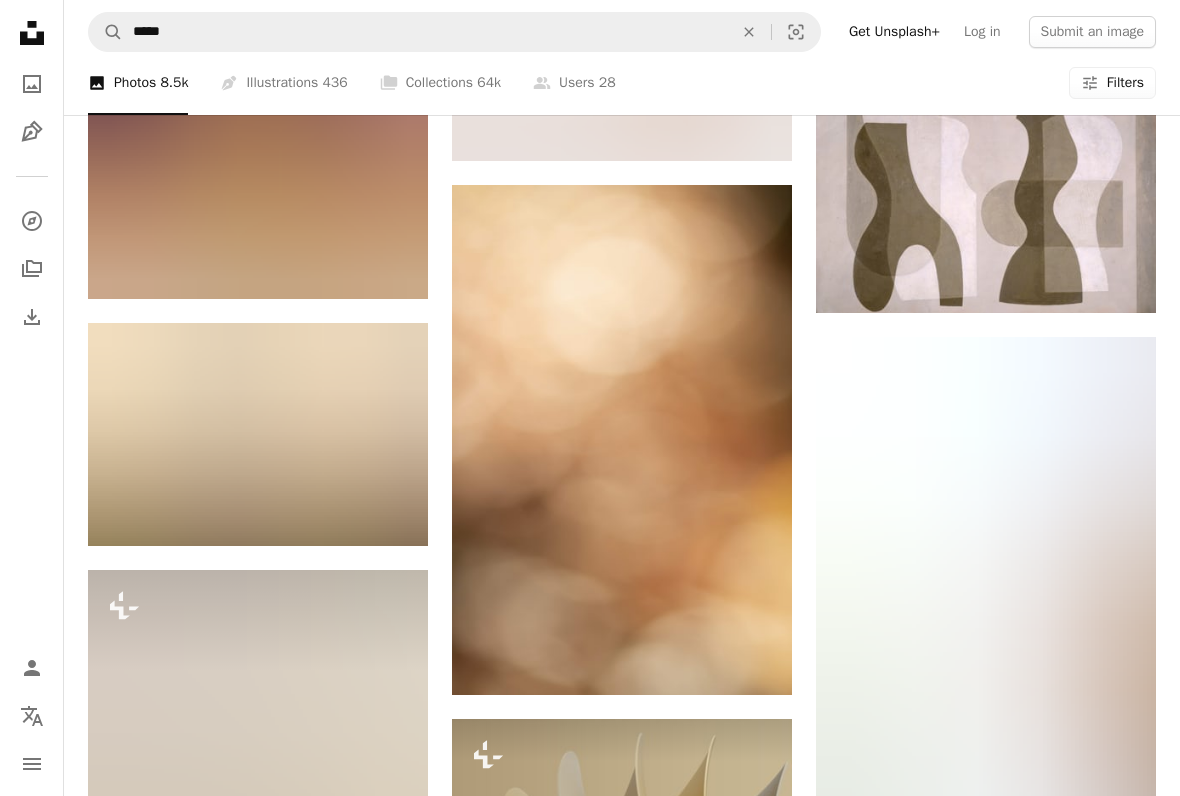 scroll, scrollTop: 11779, scrollLeft: 0, axis: vertical 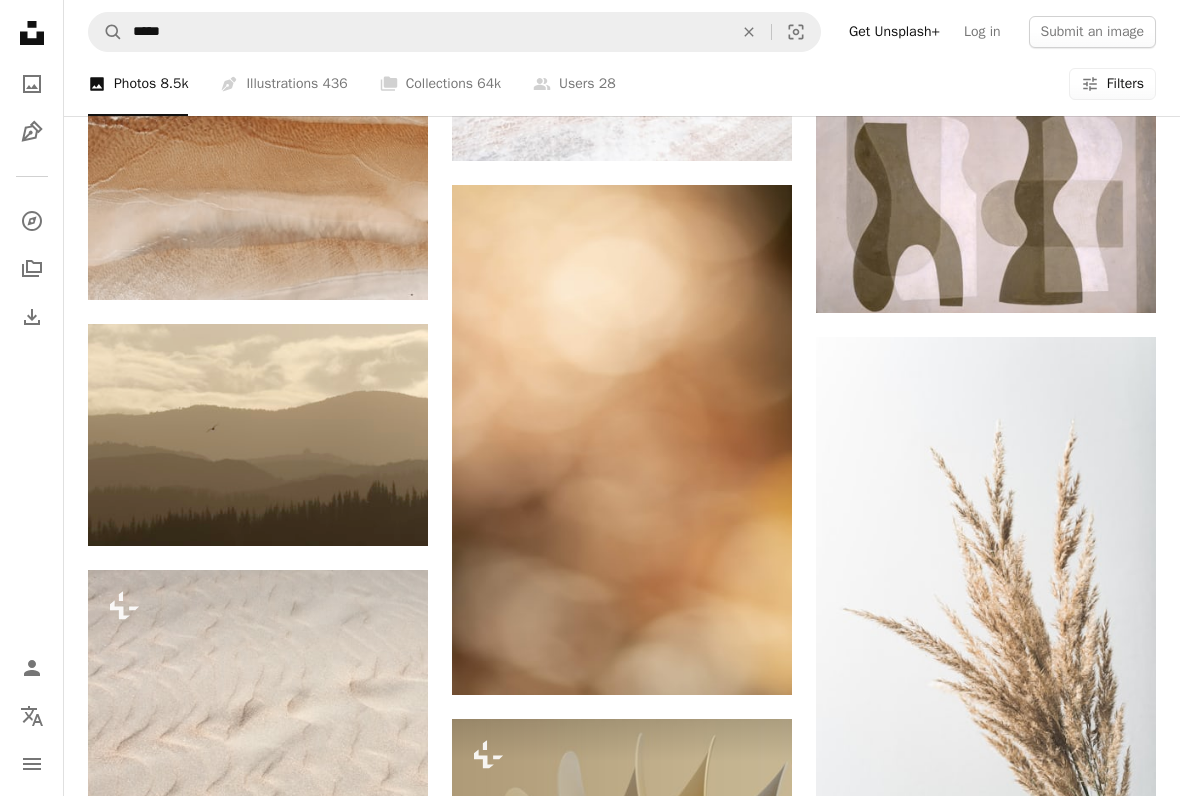 click 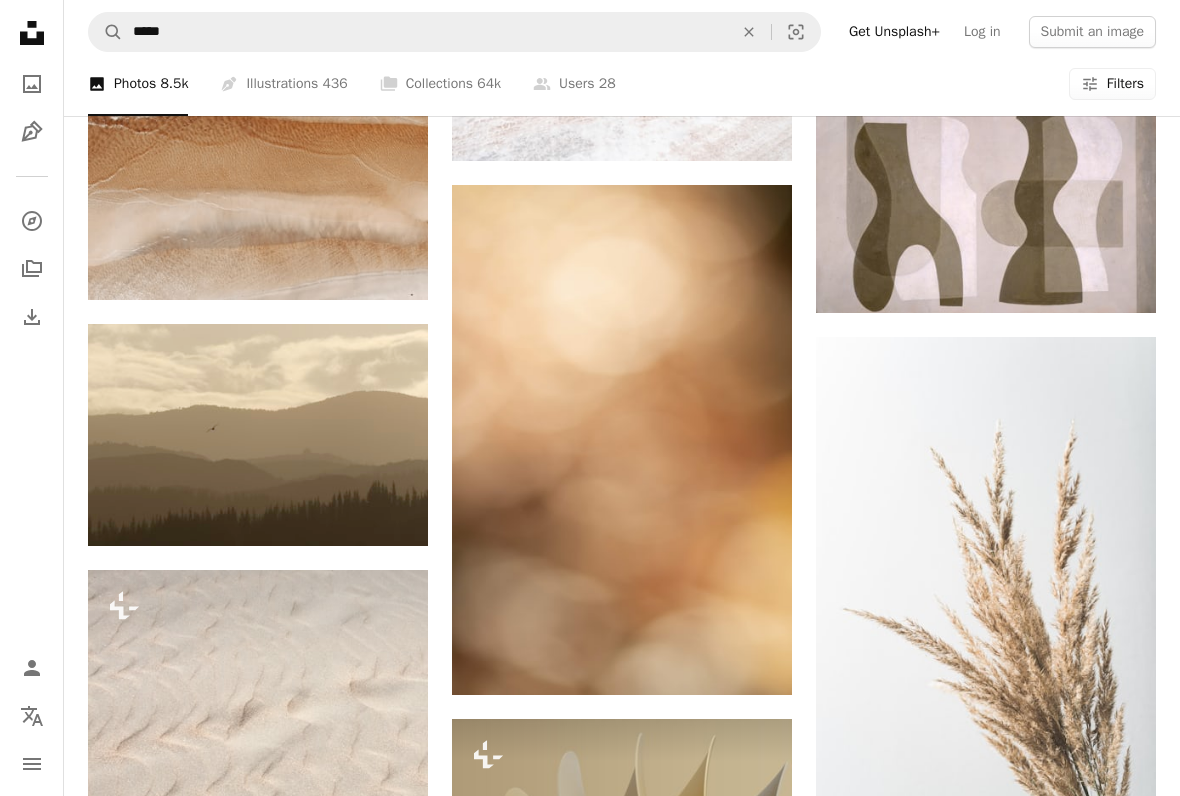 click on "An X shape Join Unsplash Already have an account?  Login First name Last name Email Username  (only letters, numbers and underscores) Password  (min. 8 char) Join By joining, you agree to the  Terms  and  Privacy Policy ." at bounding box center (590, 30568) 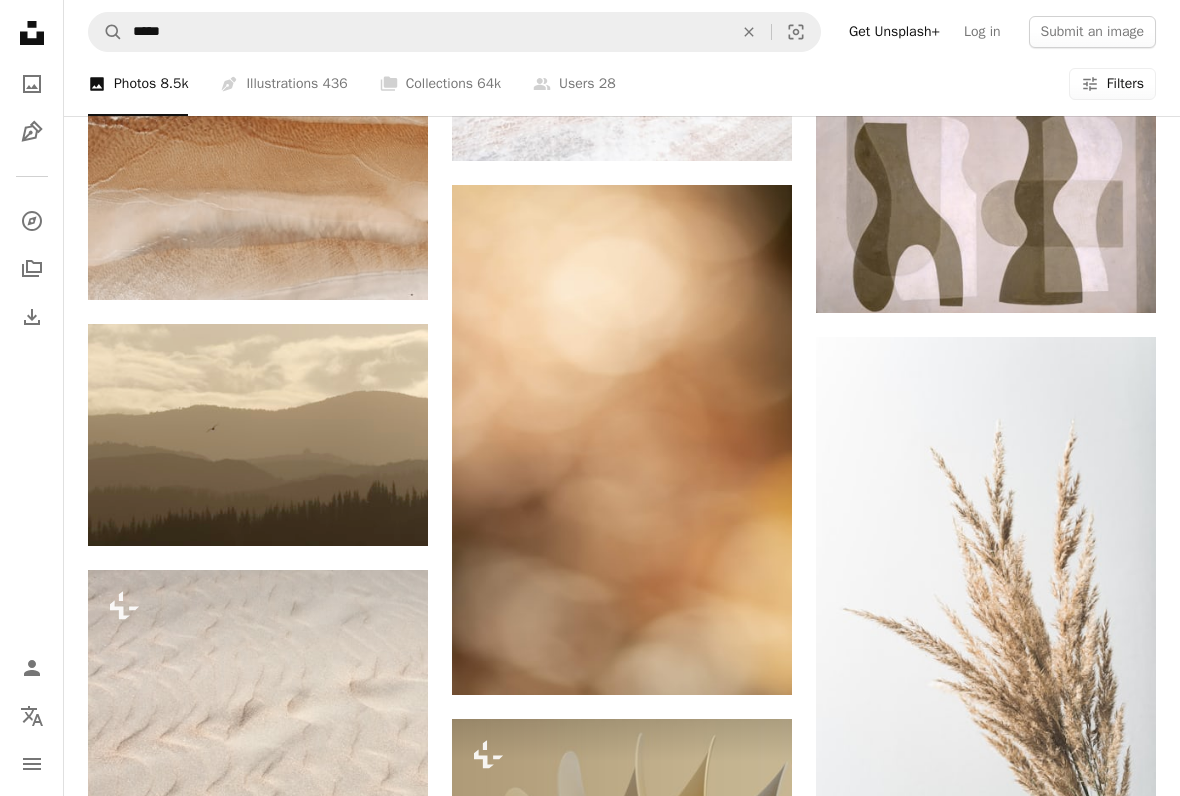 click on "Arrow pointing down" 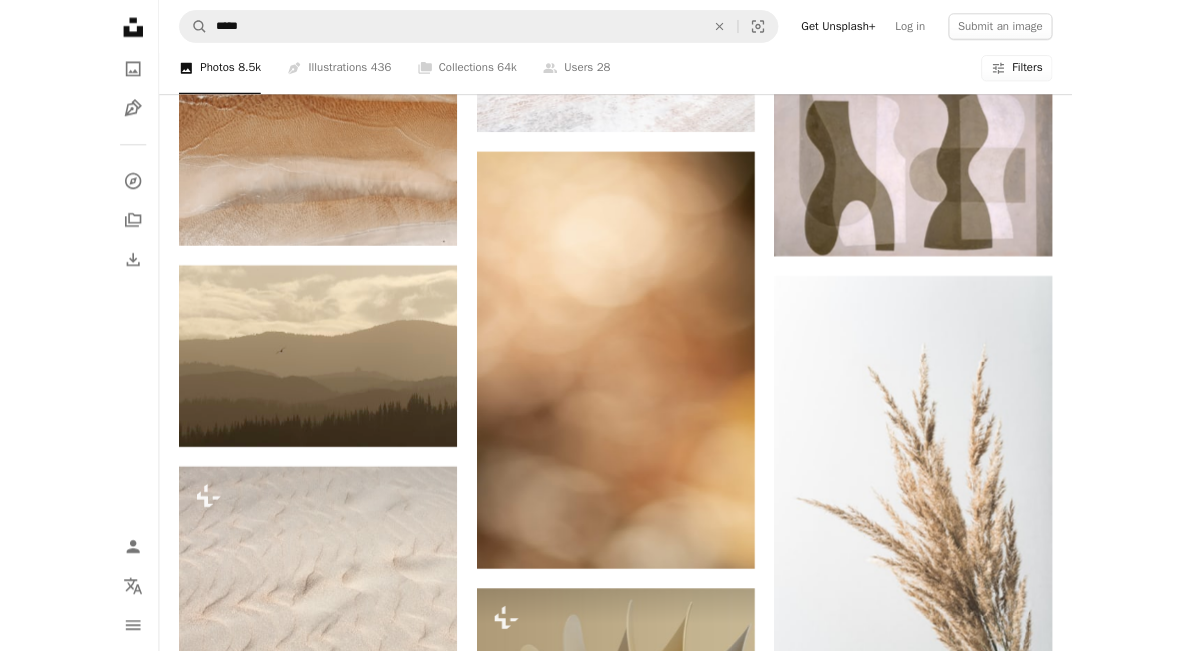scroll, scrollTop: 11843, scrollLeft: 0, axis: vertical 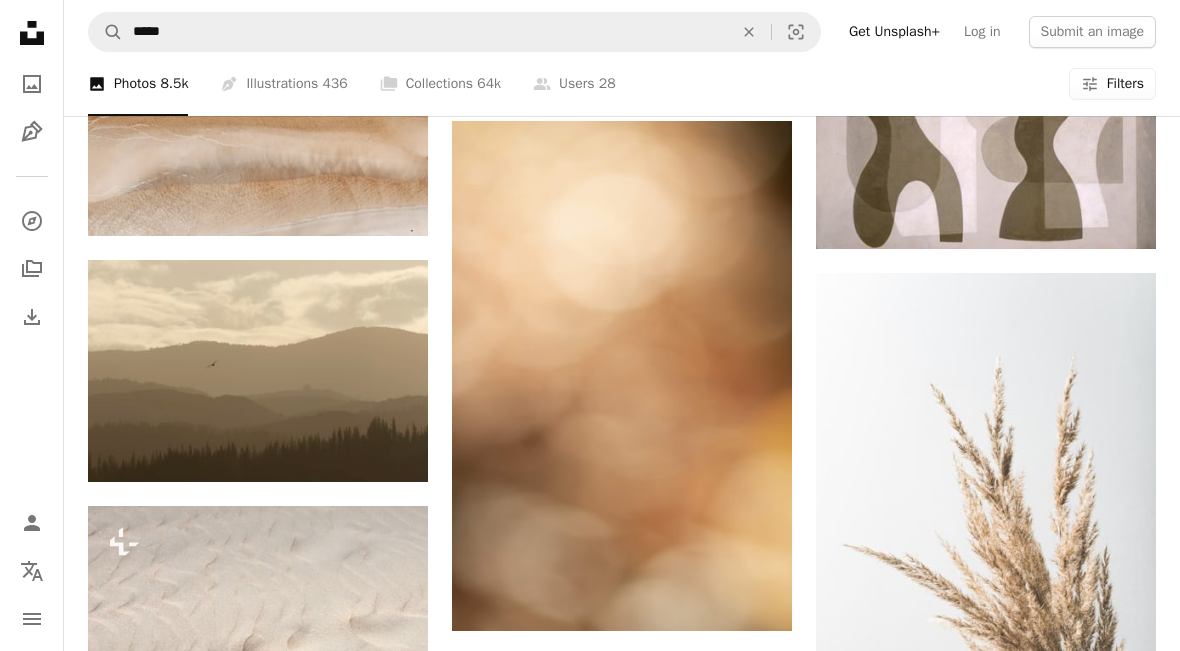 click at bounding box center [258, 371] 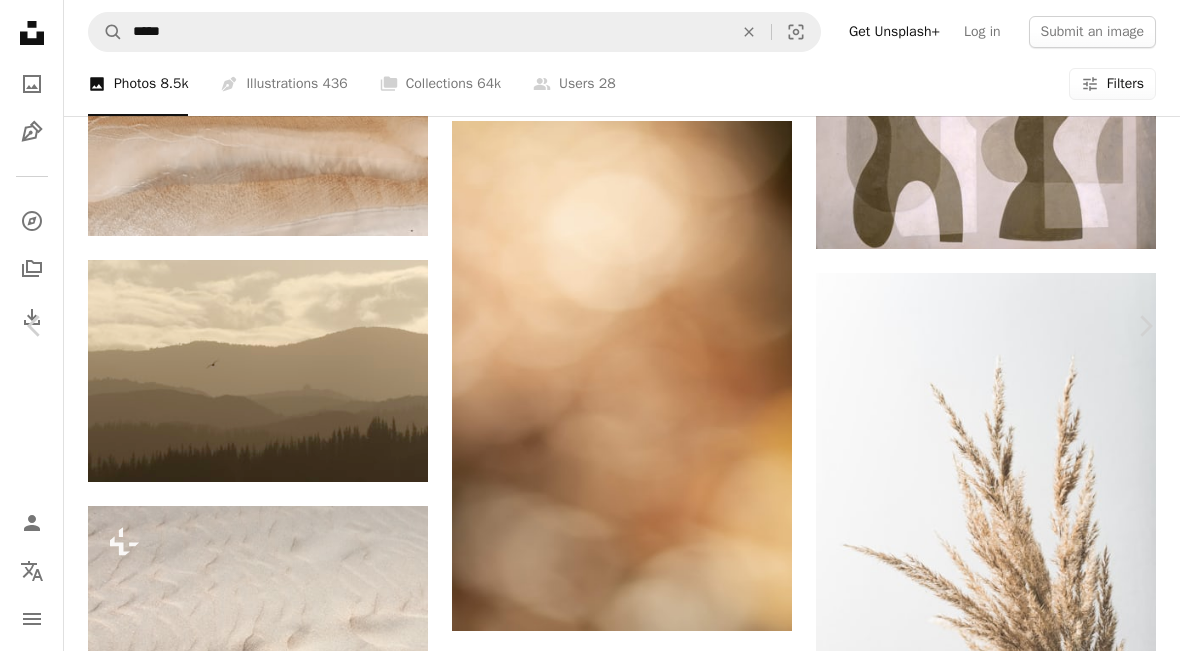 click on "Download free" at bounding box center (981, 30153) 